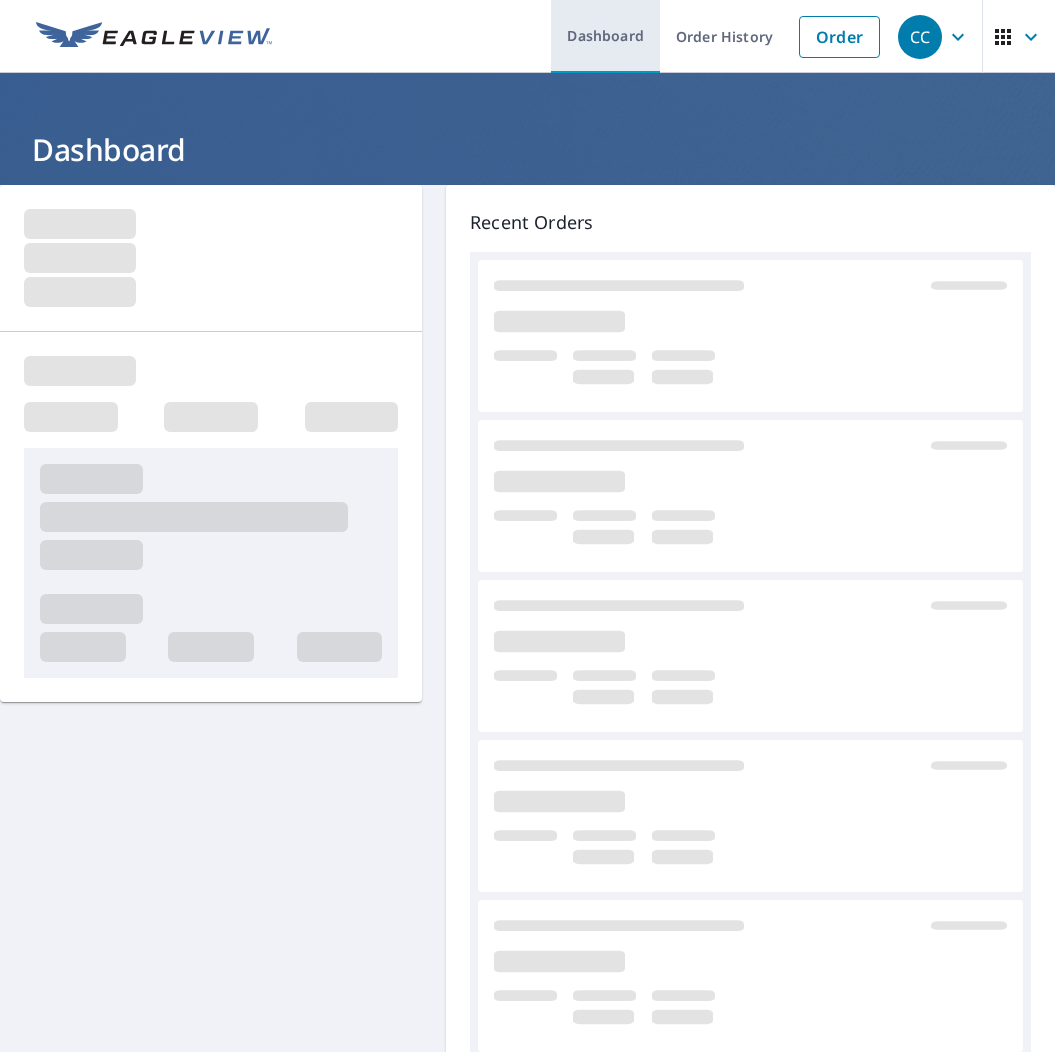 scroll, scrollTop: 0, scrollLeft: 0, axis: both 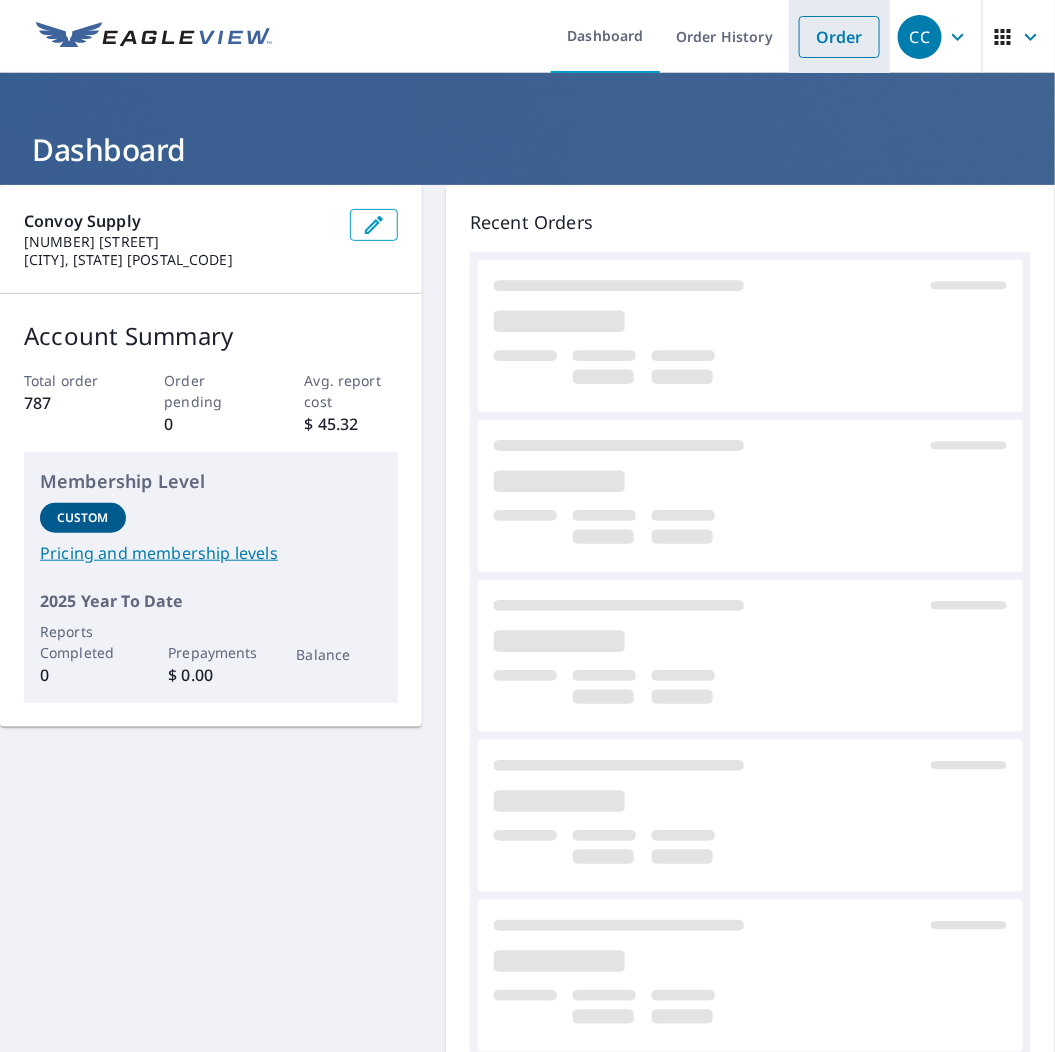 click on "Order" at bounding box center (839, 37) 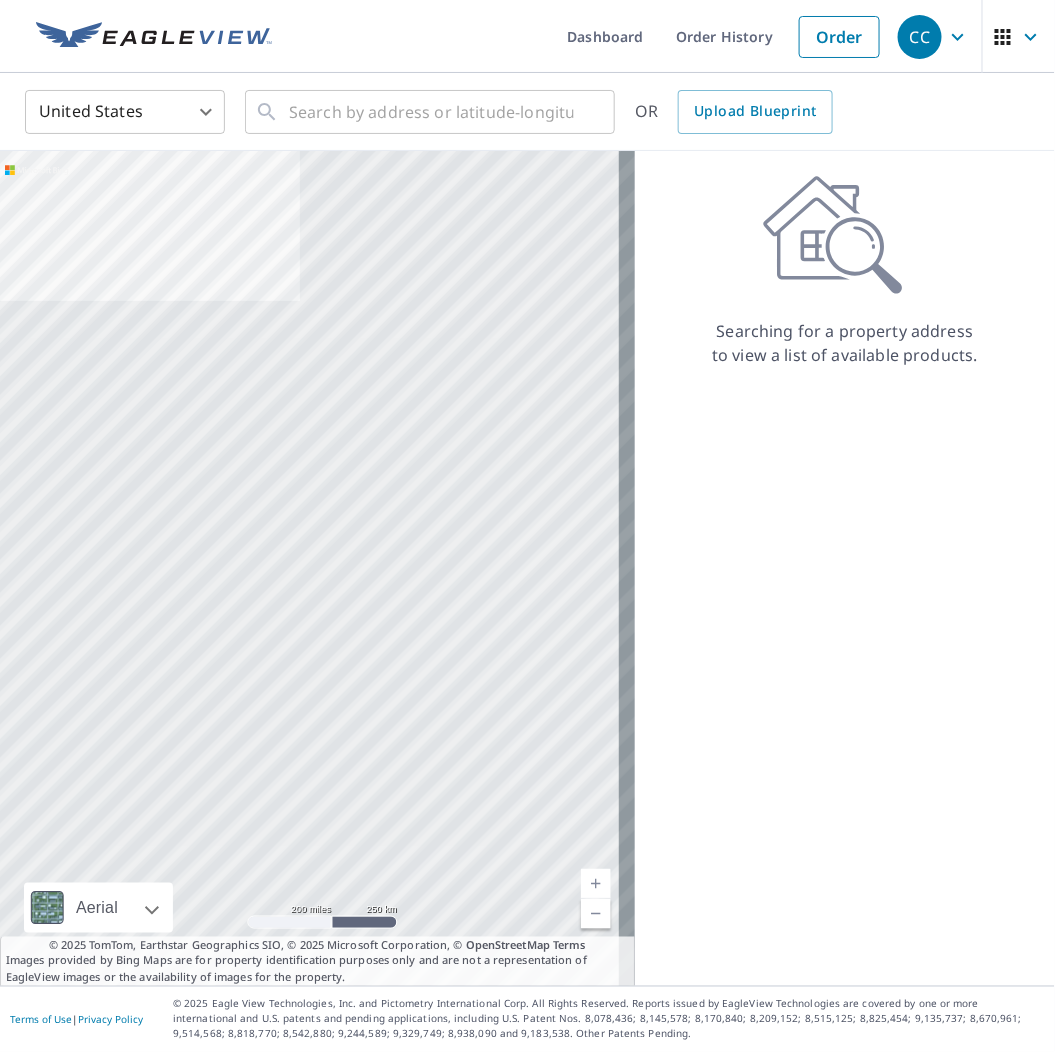 click on "Dashboard Order History Order CC United States US ​ ​ OR Upload Blueprint Aerial Road A standard road map Aerial A detailed look from above Labels Labels 200 miles 250 km Terms © 2025 TomTom, Earthstar Geographics SIO, © 2025 Microsoft Corporation, ©   OpenStreetMap   Terms Images provided by Bing Maps are for property identification purposes only and are not a representation of EagleView images or the availability of images for the property. Searching for a property address to view a list of available products. Terms of Use  |  Privacy Policy © 2025 Eagle View Technologies, Inc. and Pictometry International Corp. All Rights Reserved. Reports issued by EagleView Technologies are covered by   one or more international and U.S. patents and pending applications, including U.S. Patent Nos. 8,078,436; 8,145,578; 8,170,840; 8,209,152;   8,515,125; 8,825,454; 9,135,737; 8,670,961; 9,514,568; 8,818,770; 8,542,880; 9,244,589; 9,329,749; 8,938,090 and 9,183,538. Other Patents Pending." at bounding box center [527, 526] 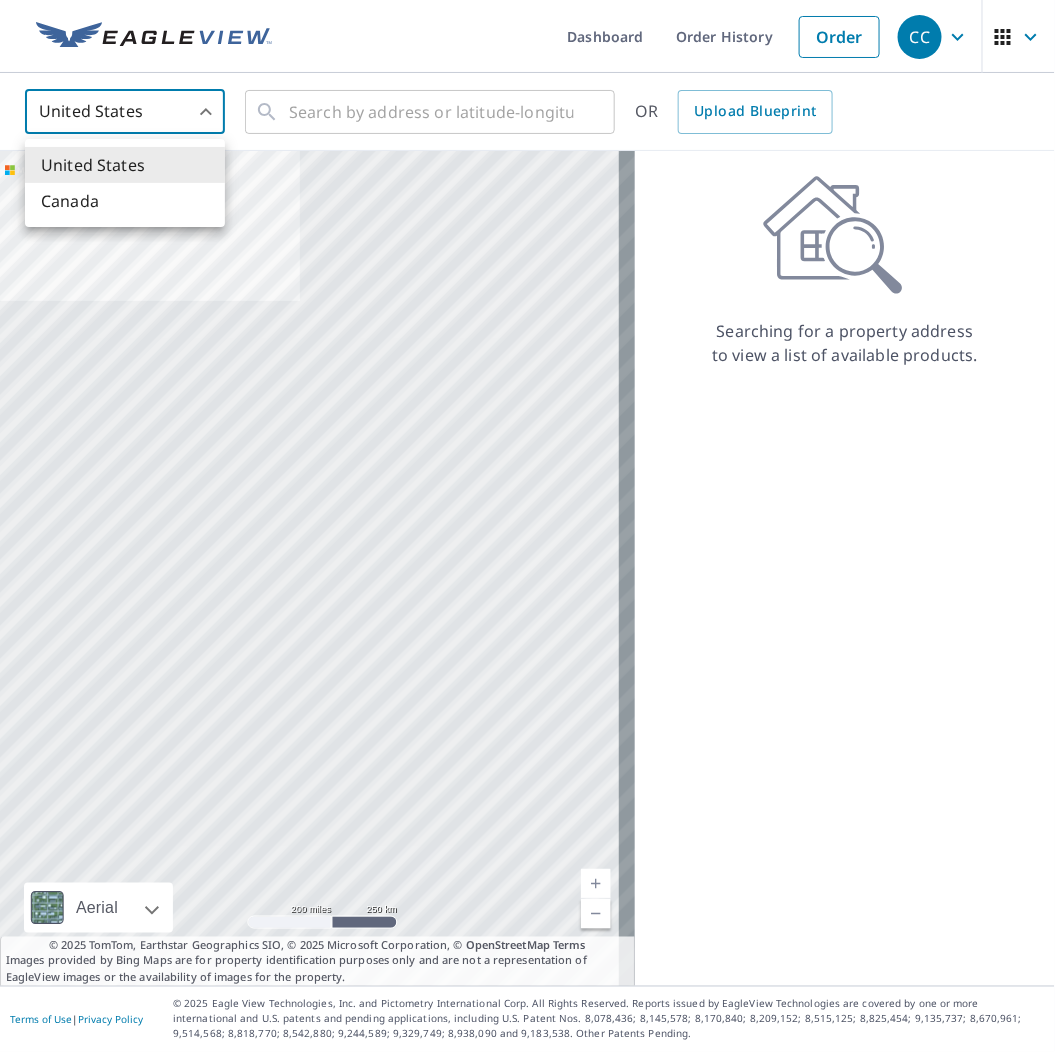 click on "Canada" at bounding box center (125, 201) 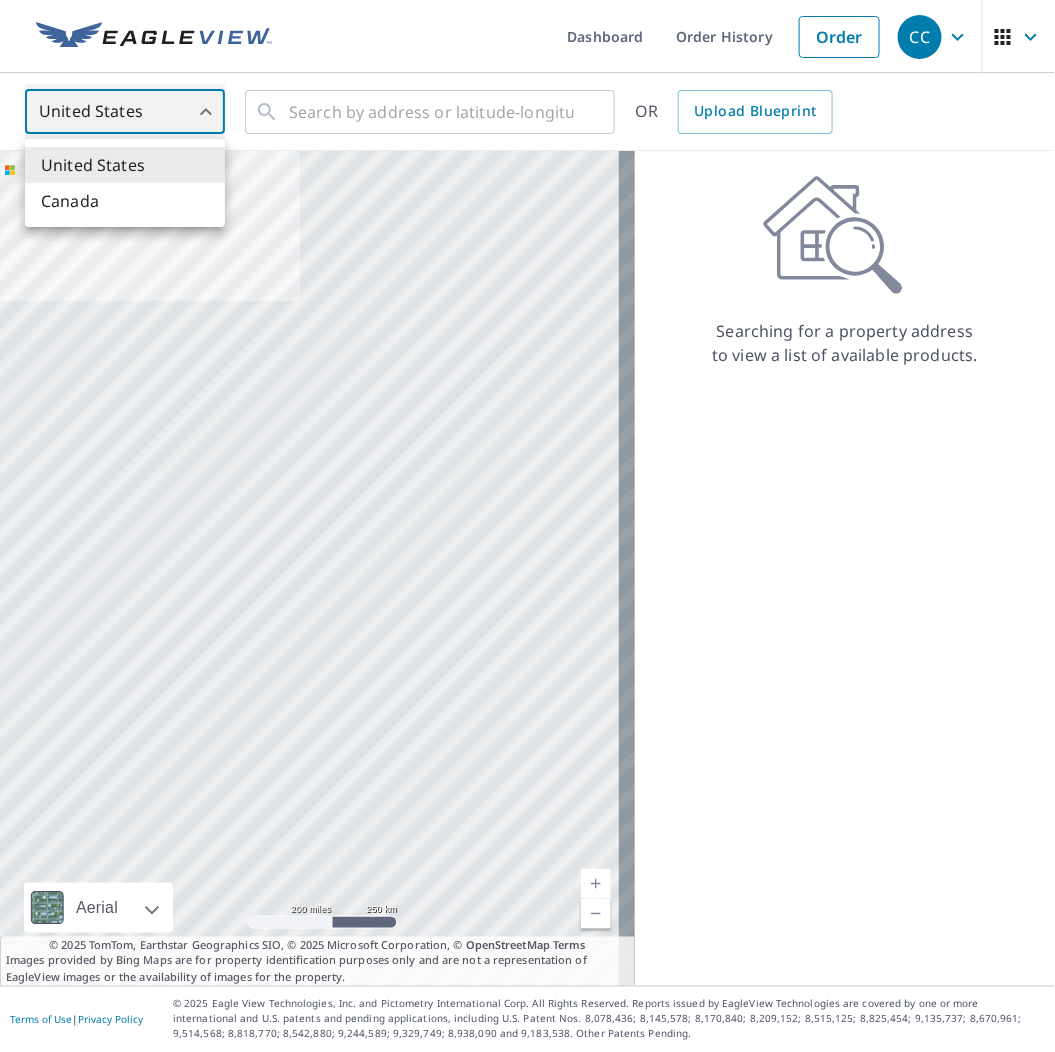 type on "CA" 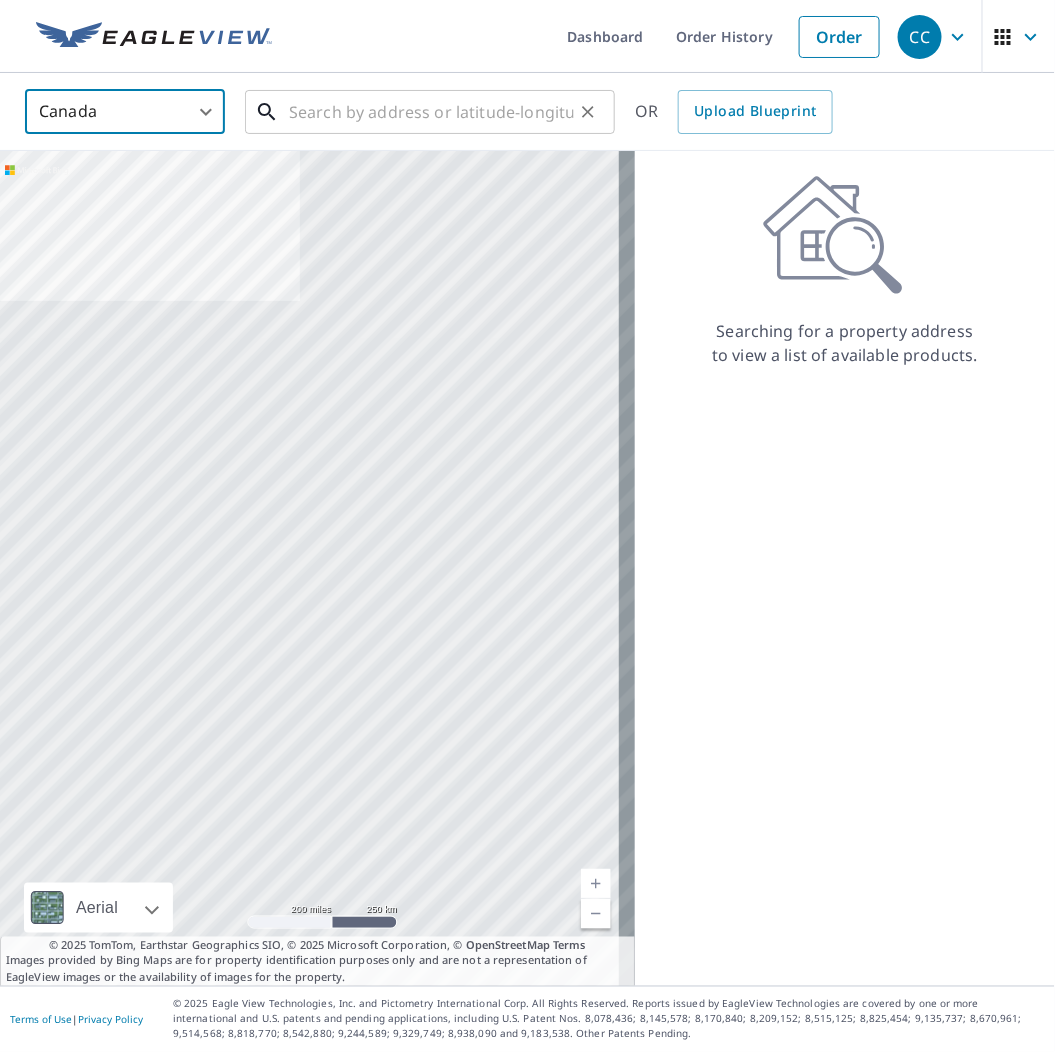 click at bounding box center [431, 112] 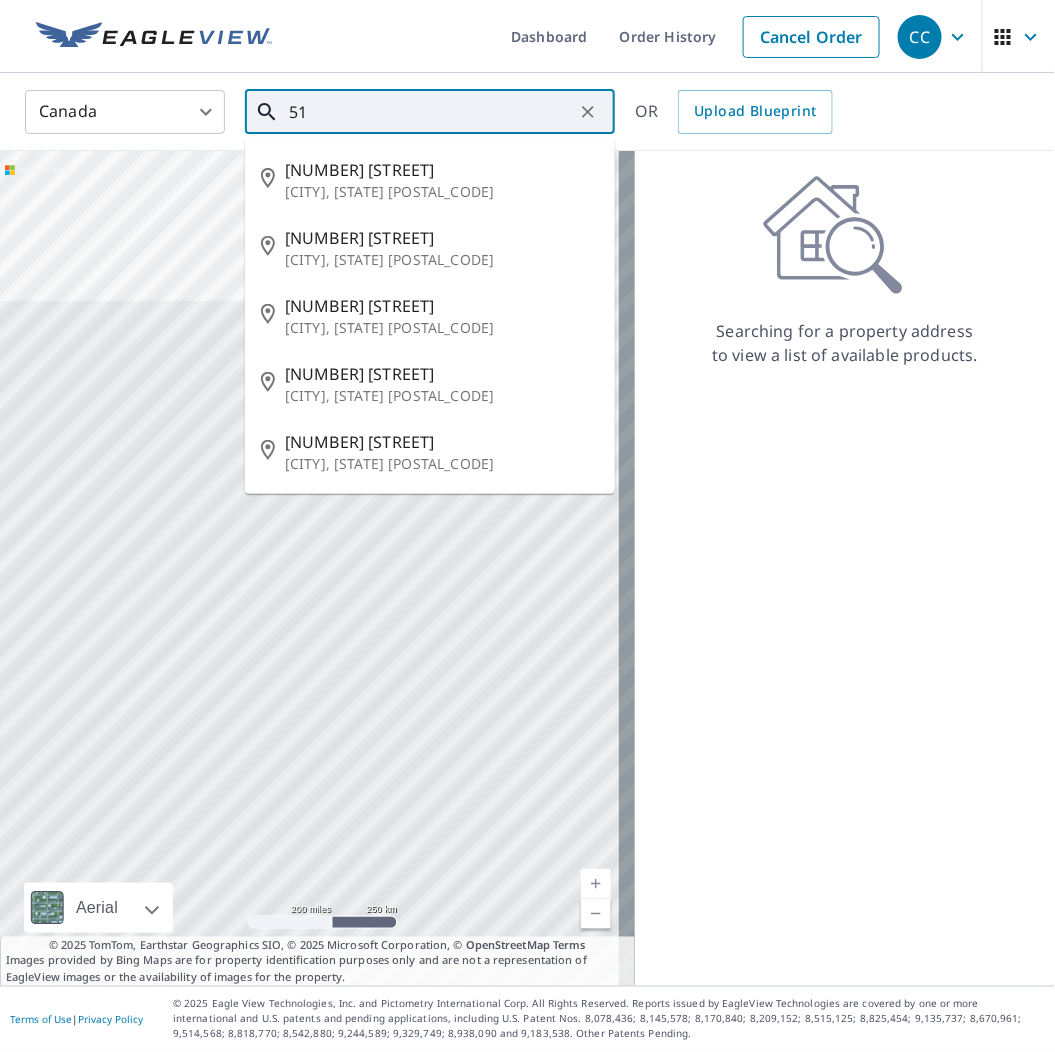 type on "5" 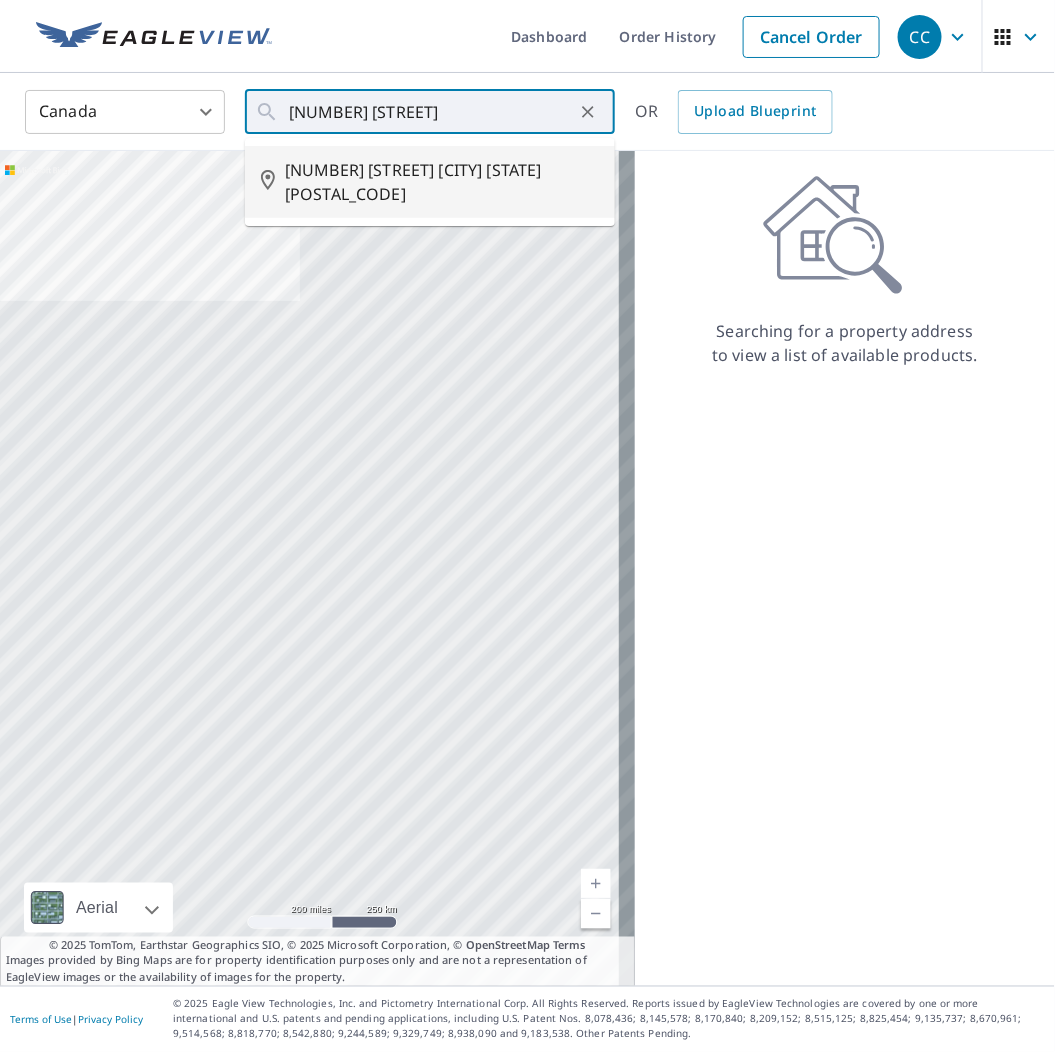type on "[NUMBER] [STREET] [CITY] [STATE] [POSTAL_CODE]" 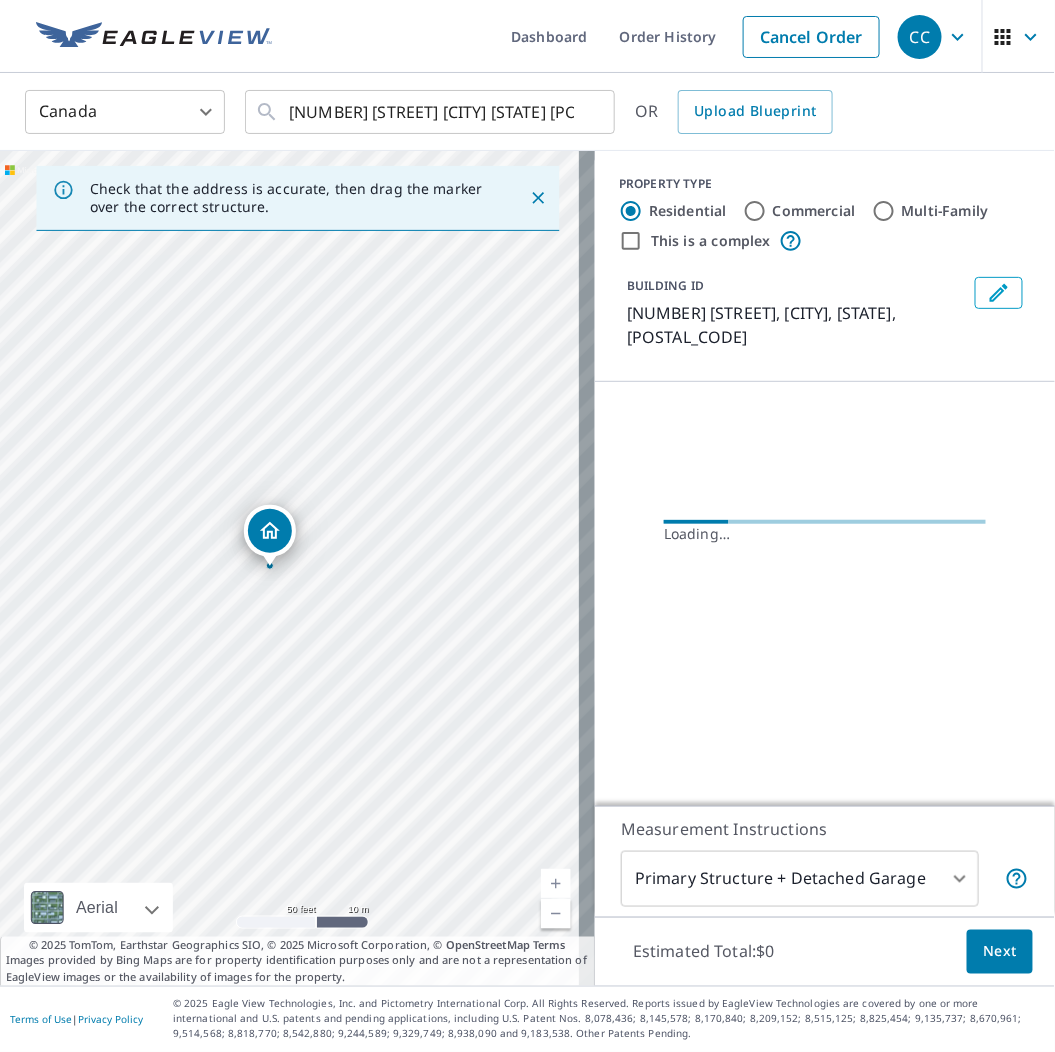 drag, startPoint x: 285, startPoint y: 568, endPoint x: 345, endPoint y: 568, distance: 60 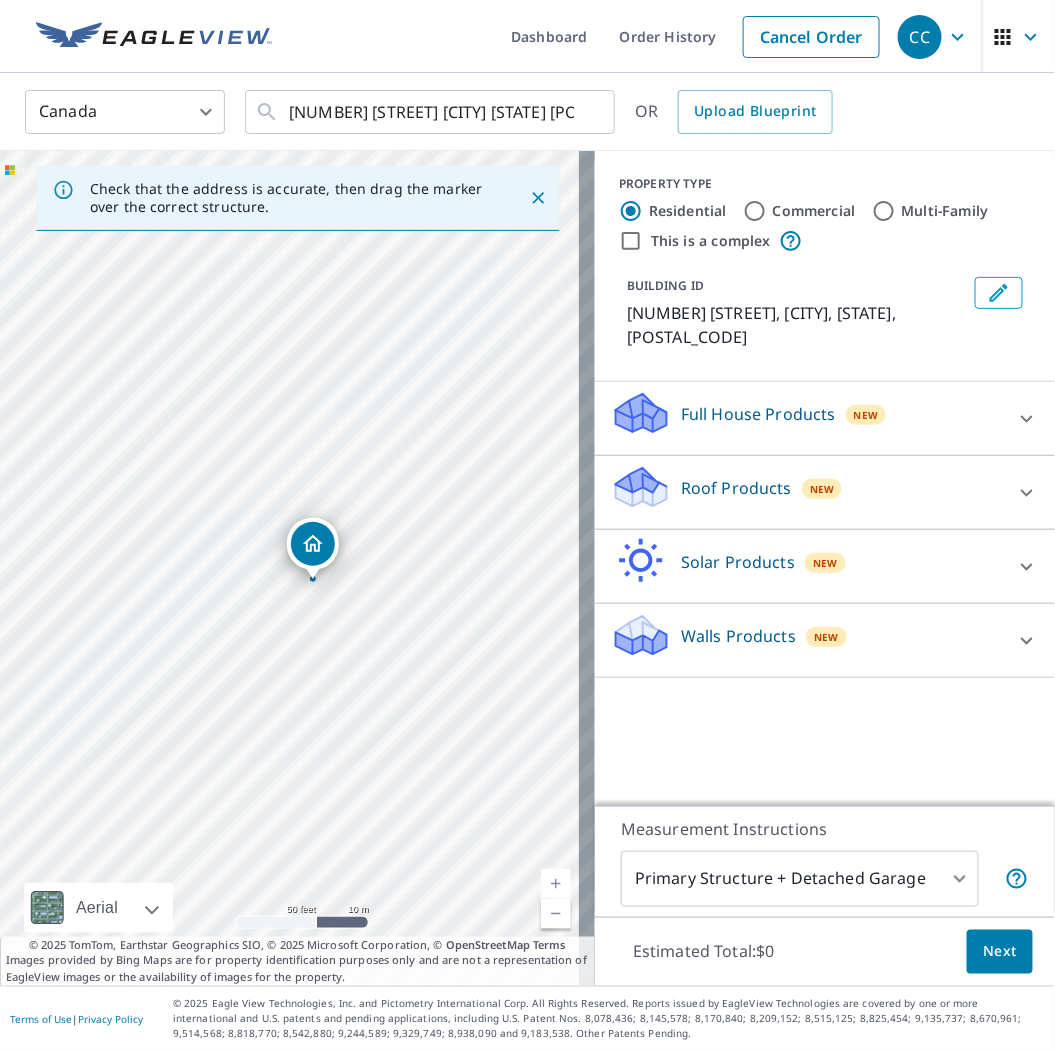 drag, startPoint x: 292, startPoint y: 530, endPoint x: 323, endPoint y: 547, distance: 35.35534 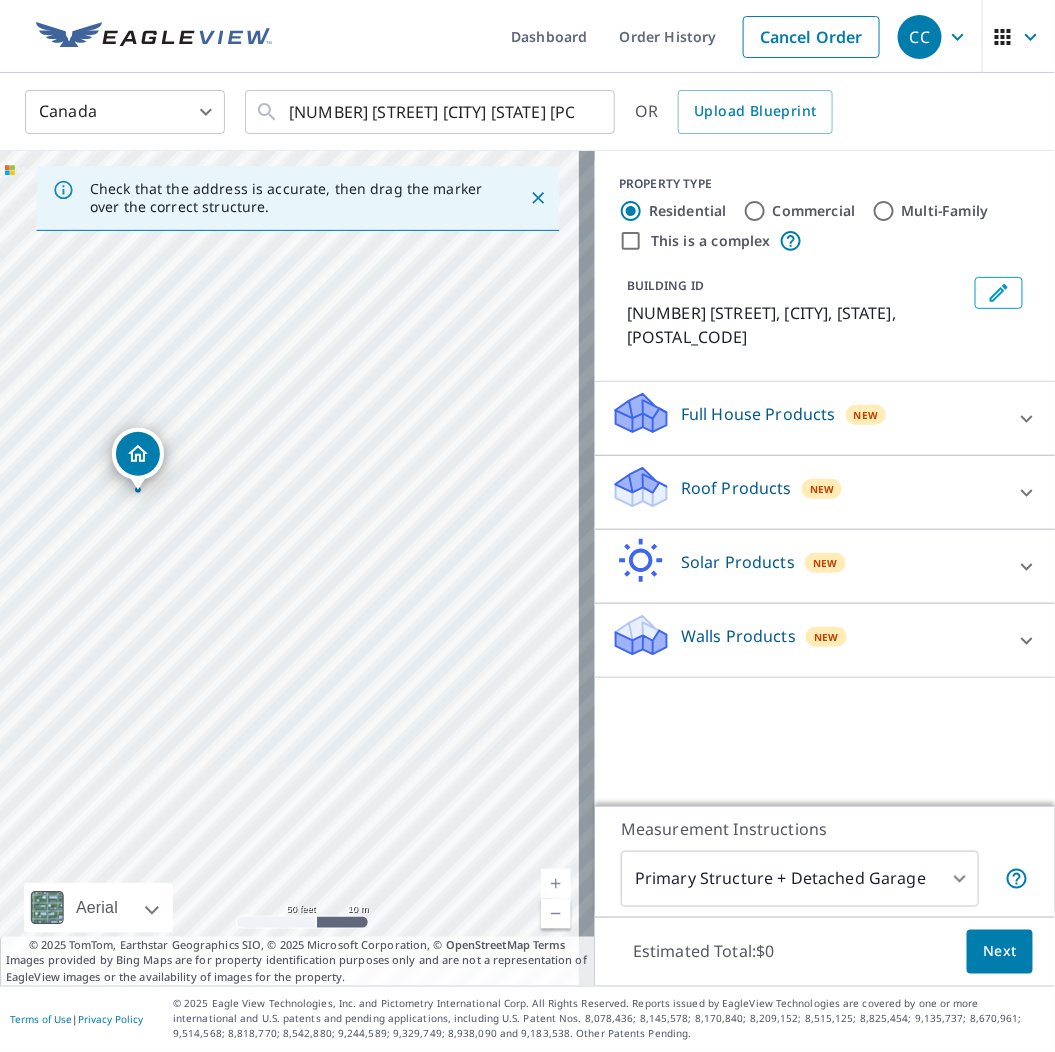 drag, startPoint x: 462, startPoint y: 541, endPoint x: 310, endPoint y: 466, distance: 169.4963 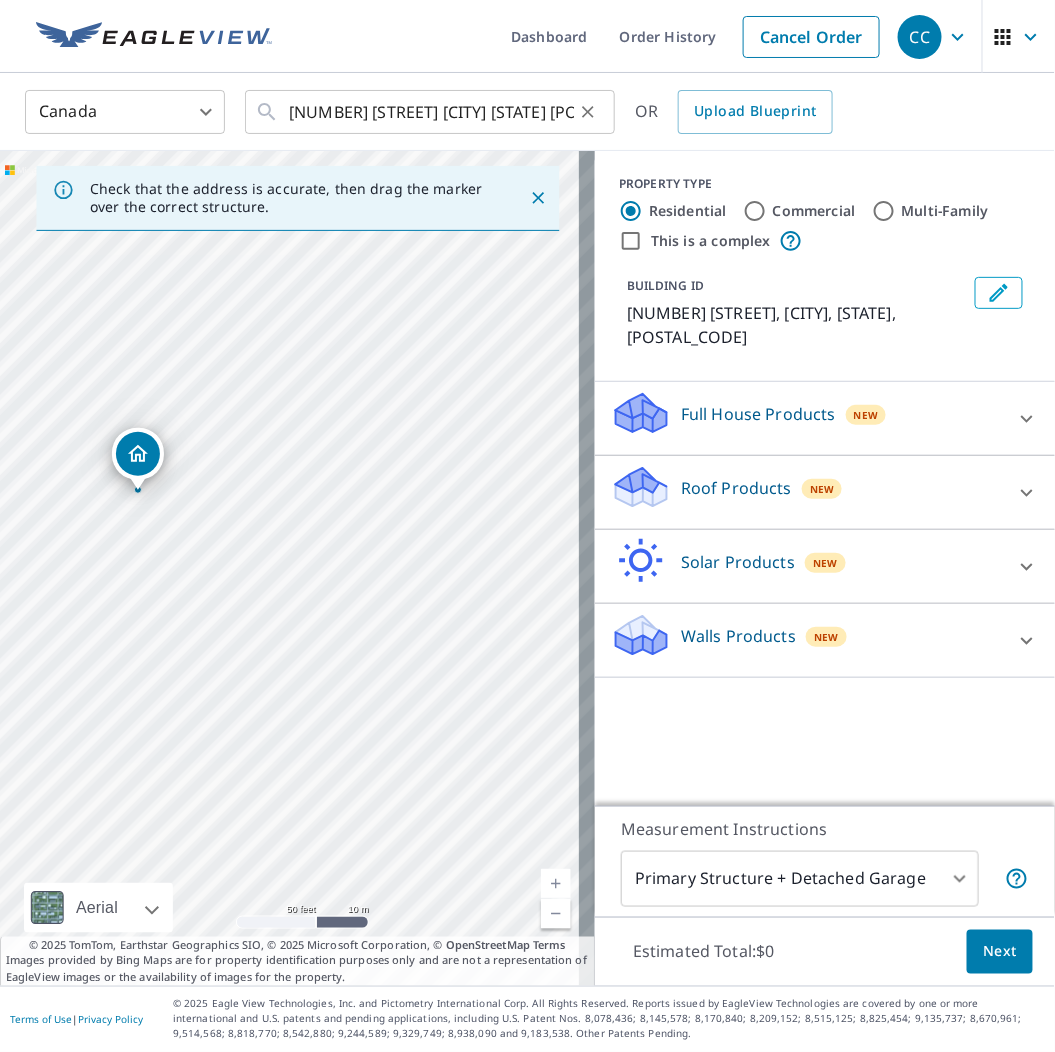 drag, startPoint x: 576, startPoint y: 105, endPoint x: 531, endPoint y: 106, distance: 45.01111 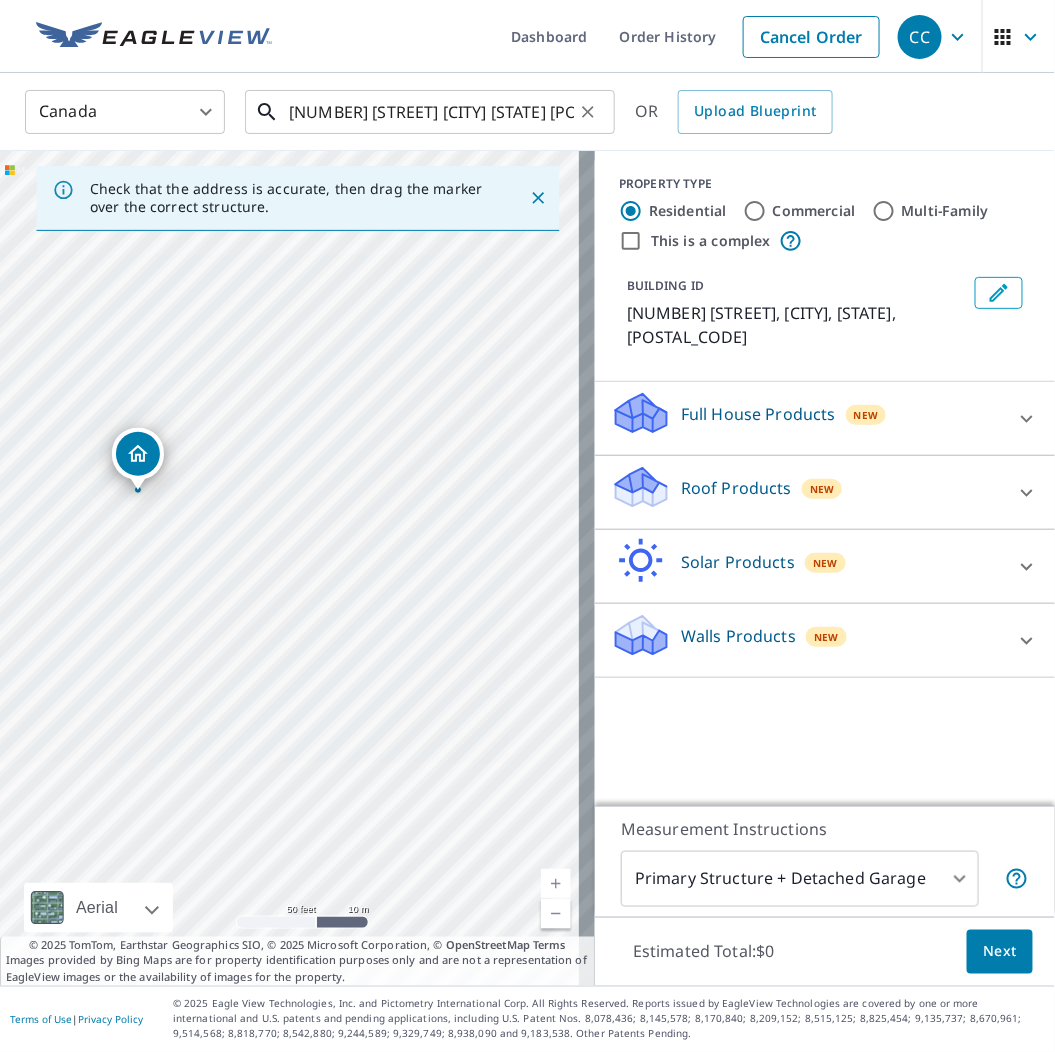 scroll, scrollTop: 0, scrollLeft: 51, axis: horizontal 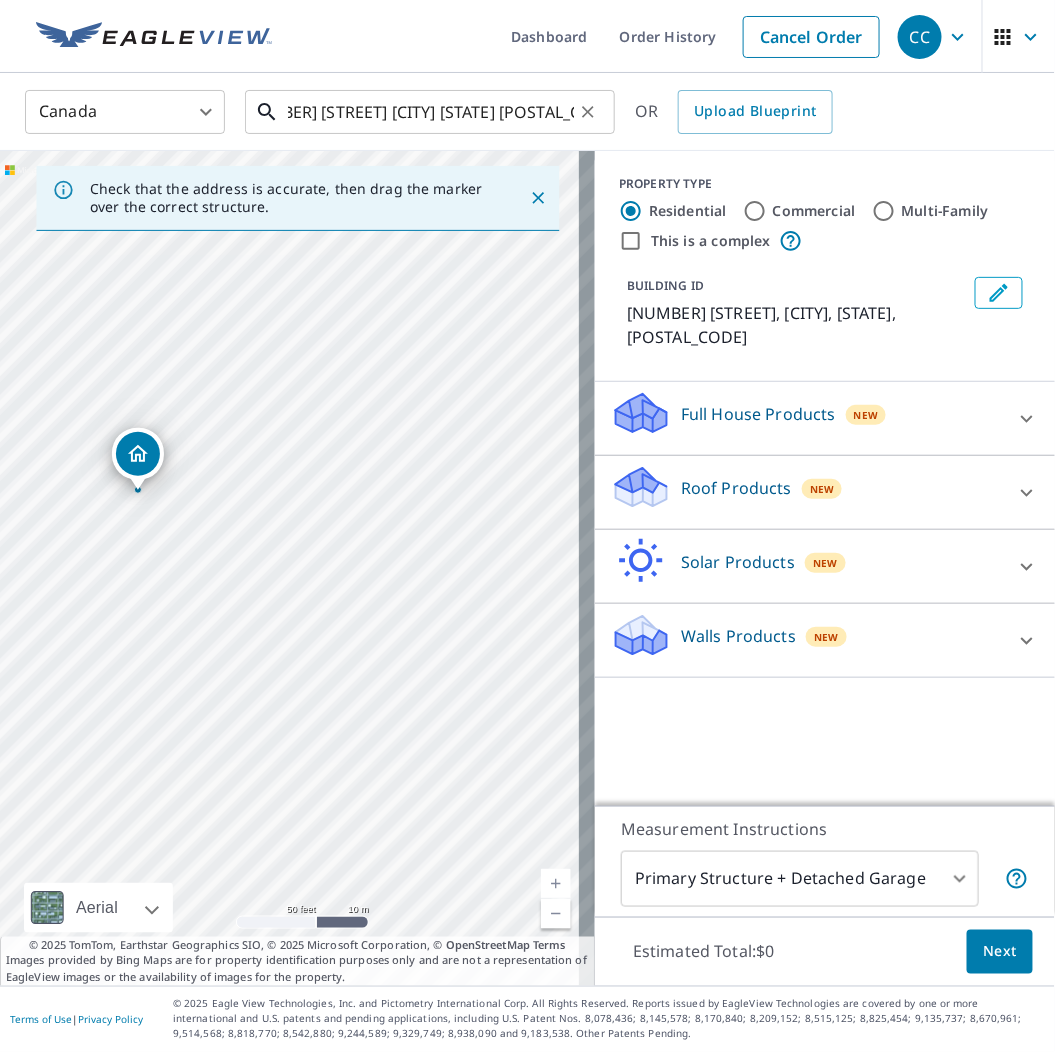 click on "[NUMBER] [STREET] [CITY] [STATE] [POSTAL_CODE]" at bounding box center (431, 112) 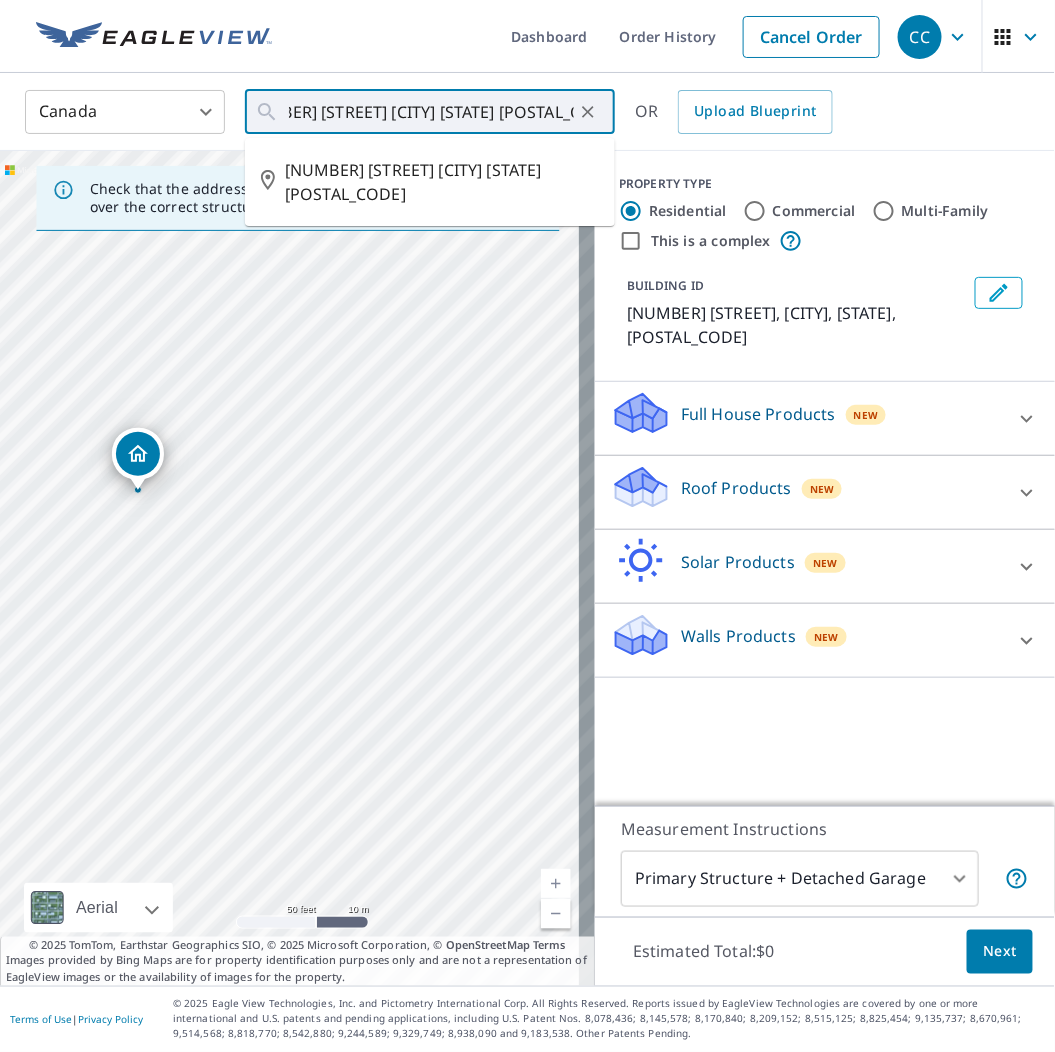 click on "Canada CA ​ [NUMBER] [STREET] [CITY] [STATE] [POSTAL_CODE] ​ [NUMBER] [STREET] [CITY] [STATE] [POSTAL_CODE] OR Upload Blueprint" at bounding box center (520, 111) 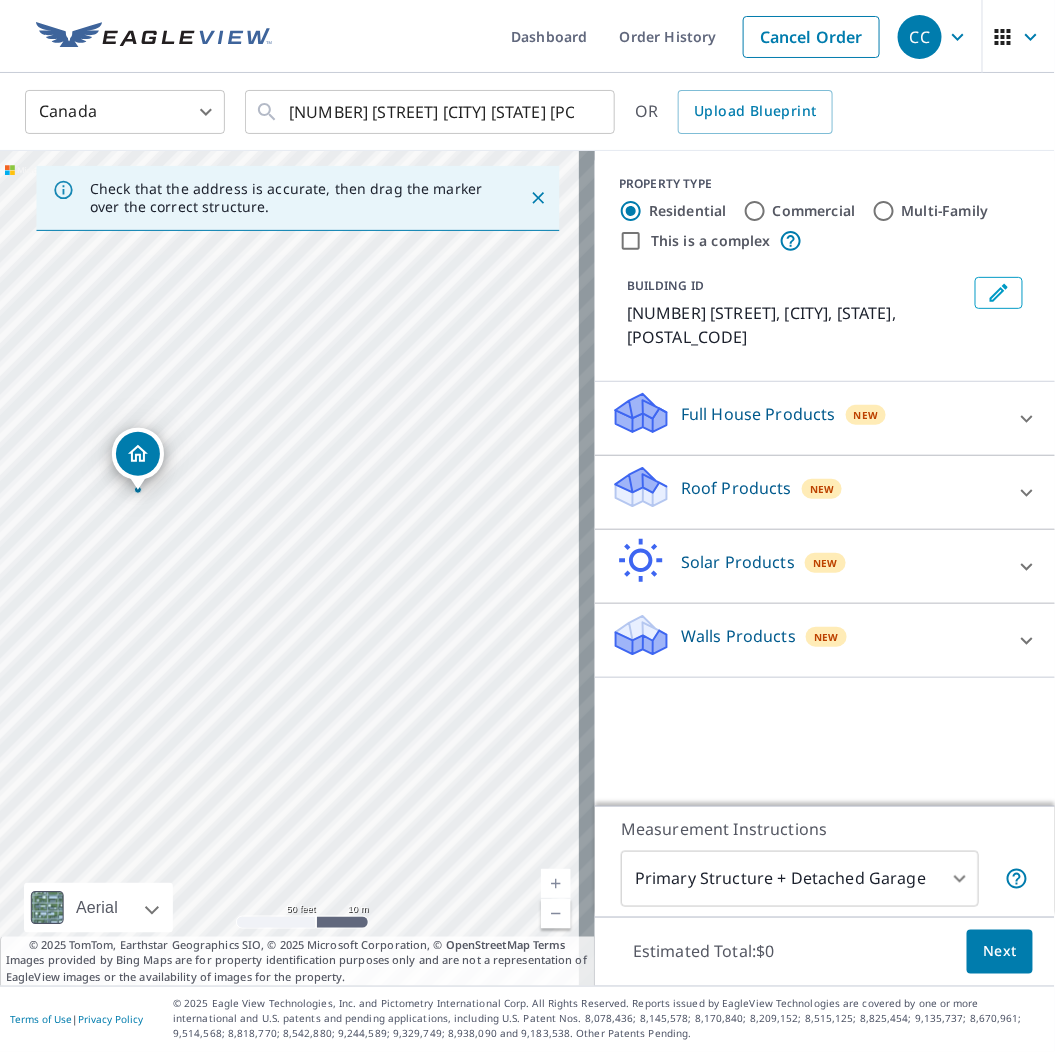 click on "Roof Products" at bounding box center [736, 488] 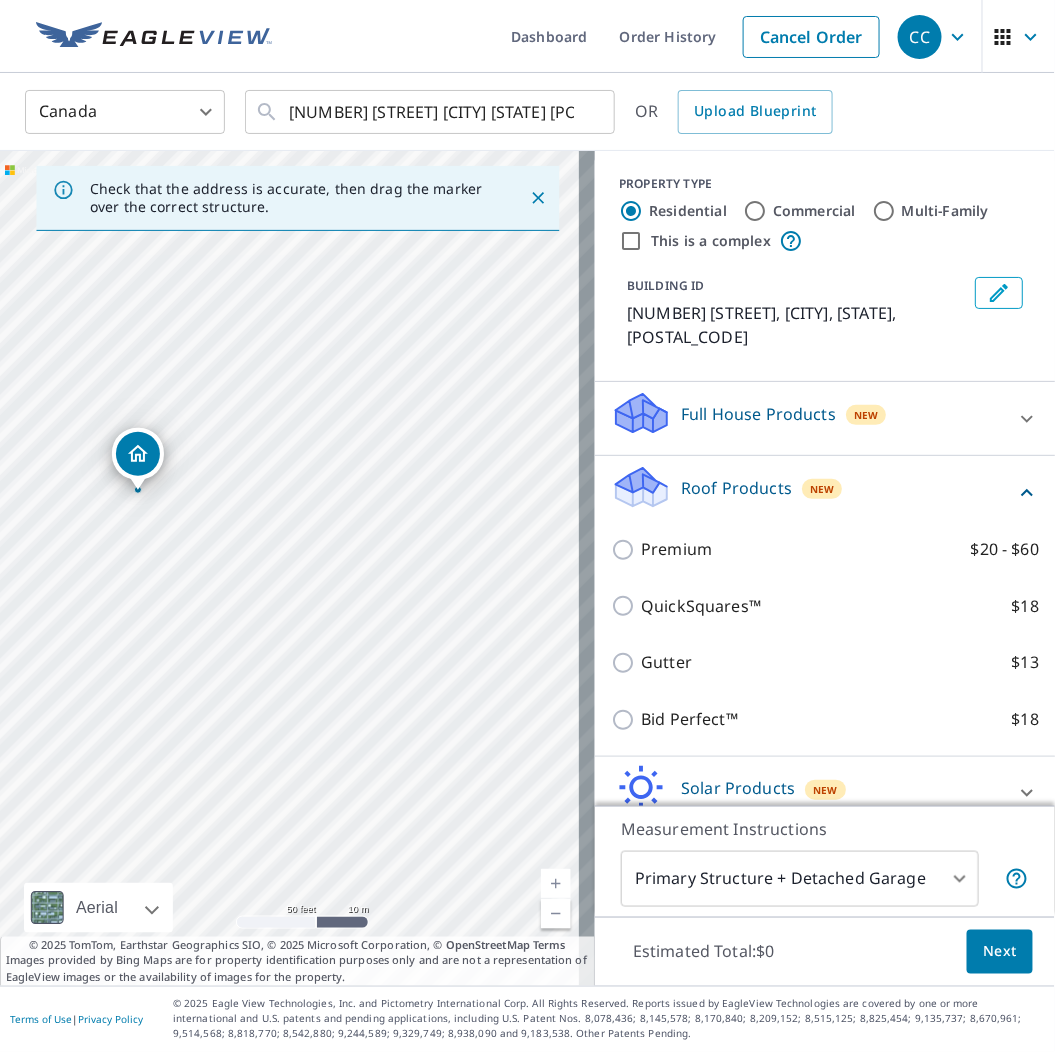 click on "Premium $20 - $60" at bounding box center (825, 549) 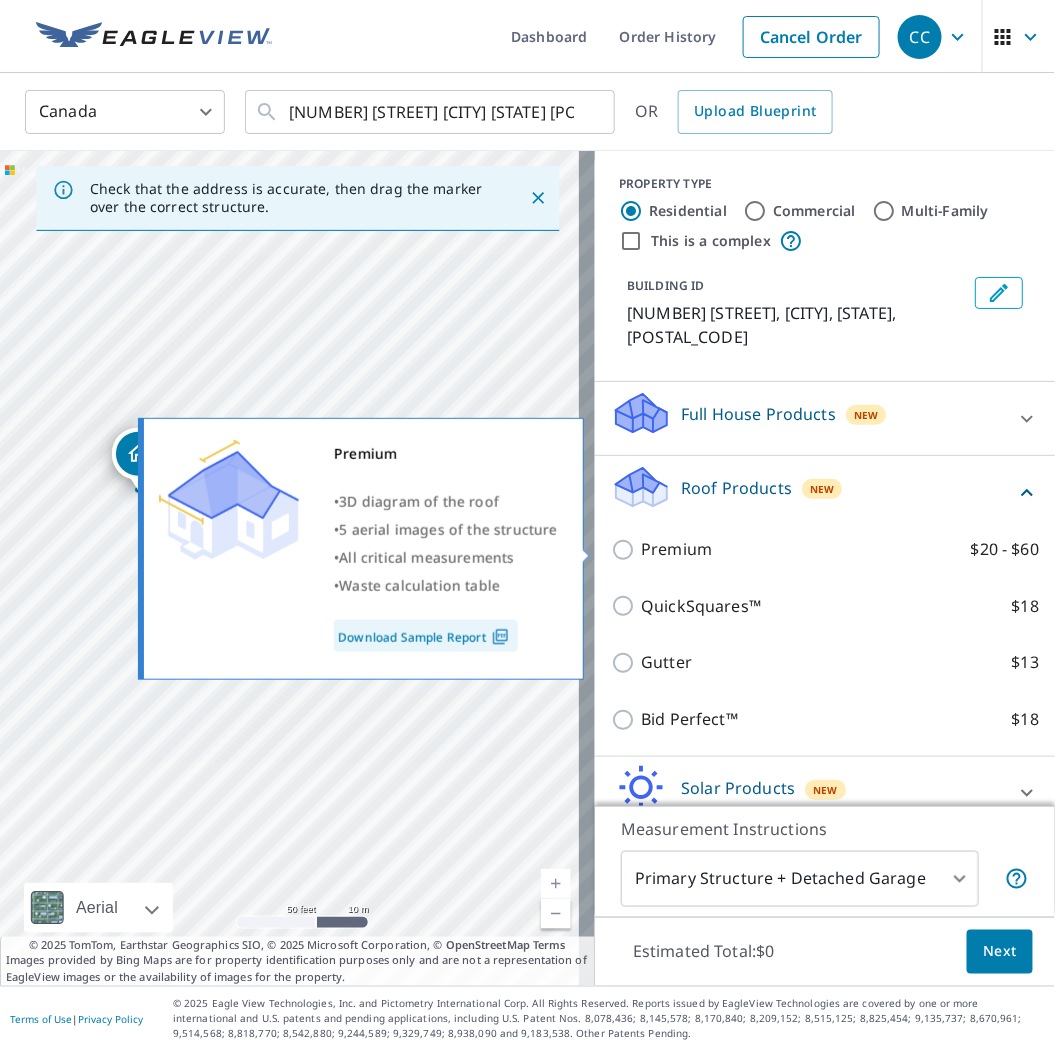 click on "Premium" at bounding box center [676, 549] 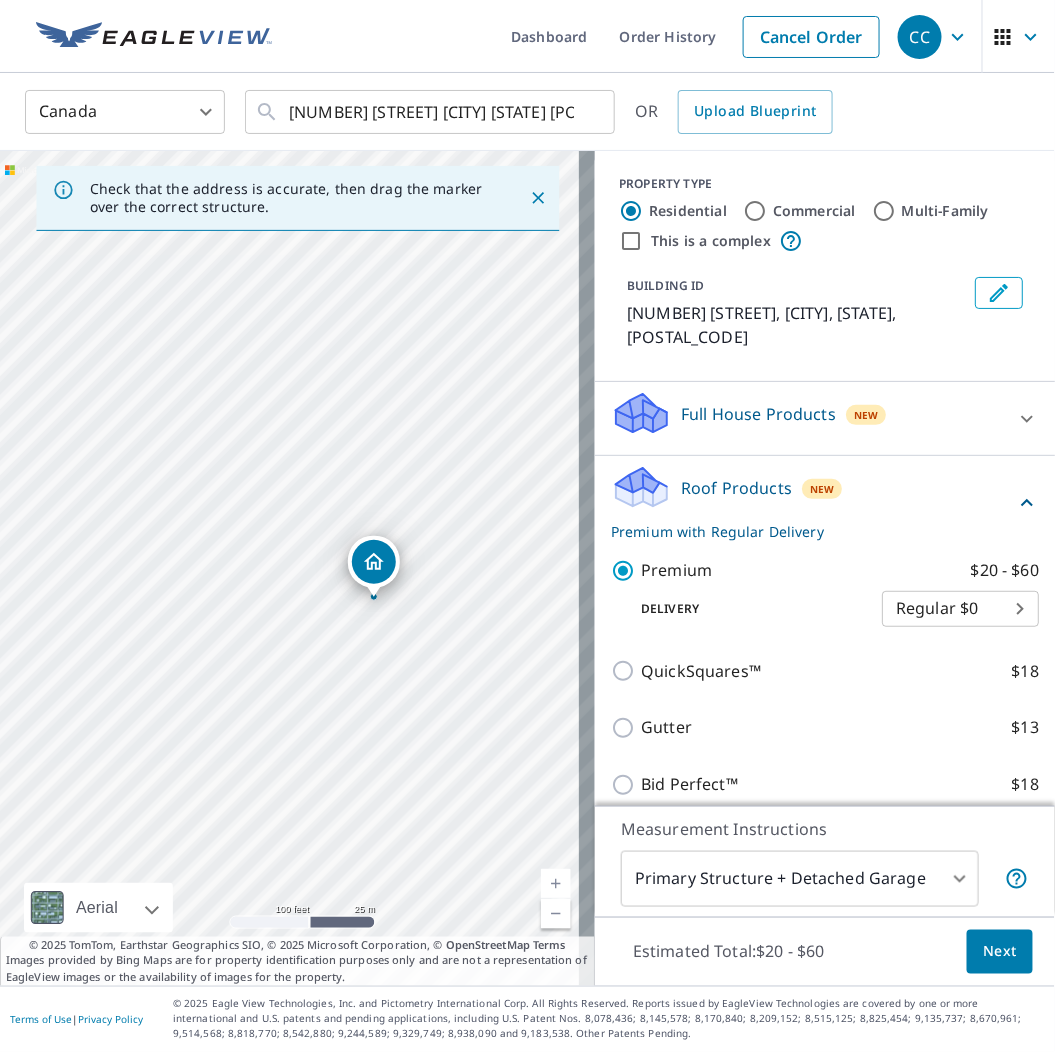 click on "Next" at bounding box center [1000, 952] 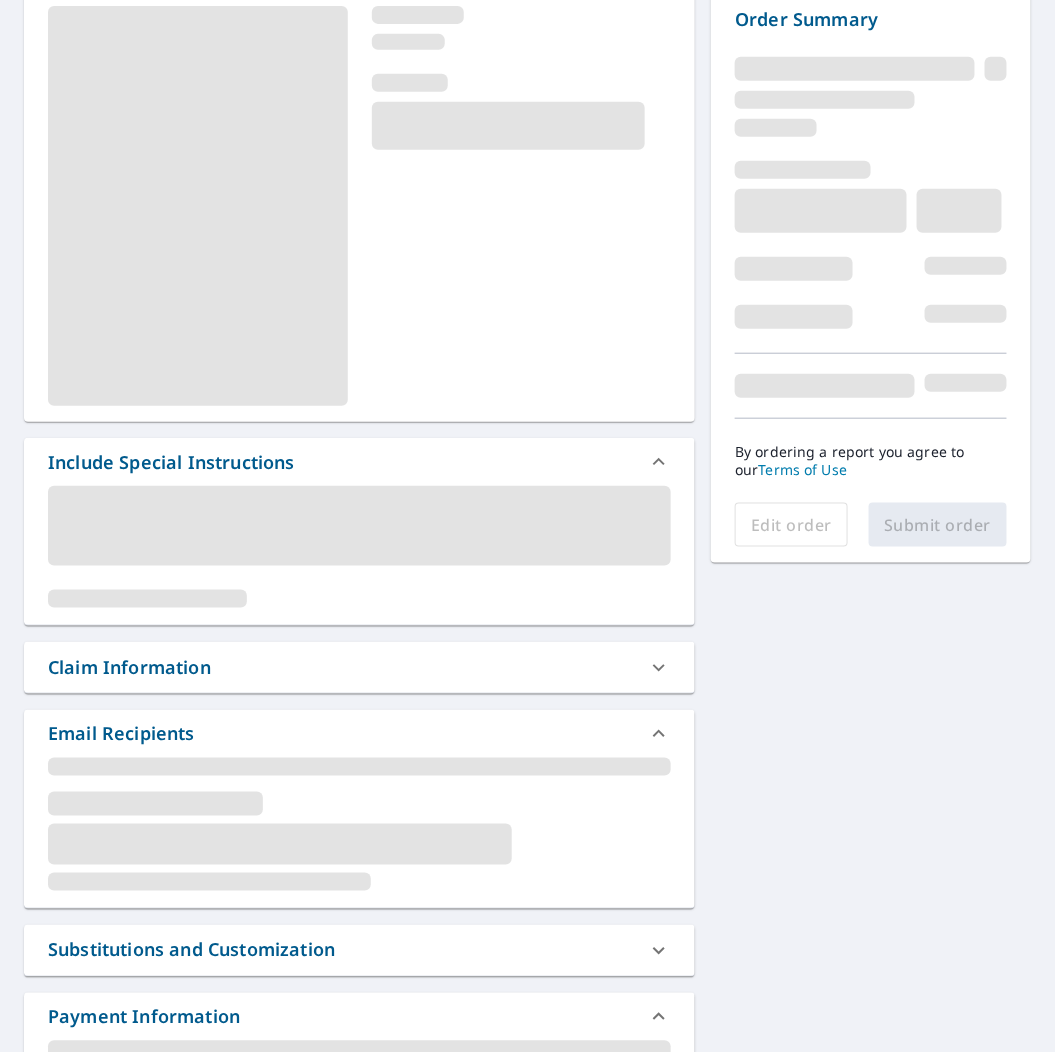 scroll, scrollTop: 258, scrollLeft: 0, axis: vertical 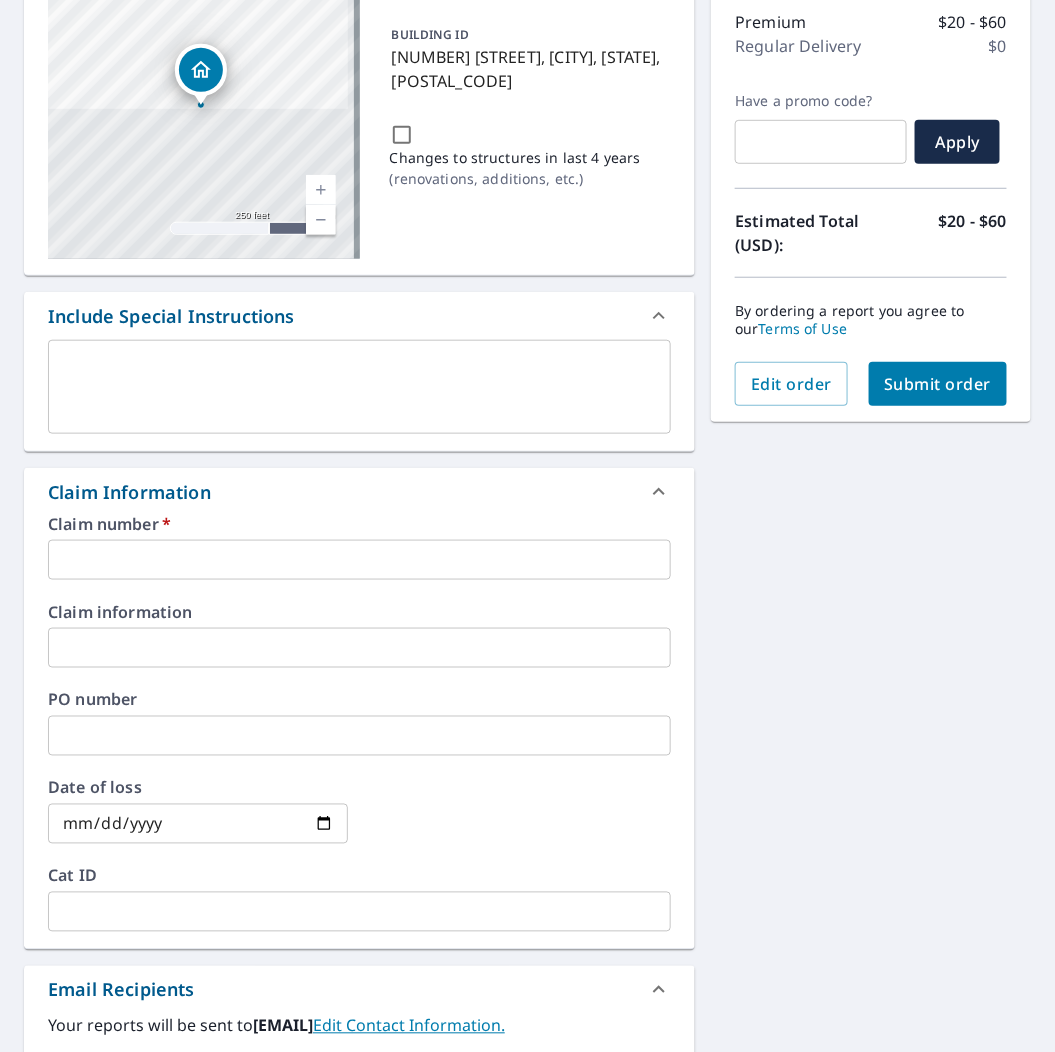 drag, startPoint x: 153, startPoint y: 544, endPoint x: 138, endPoint y: 544, distance: 15 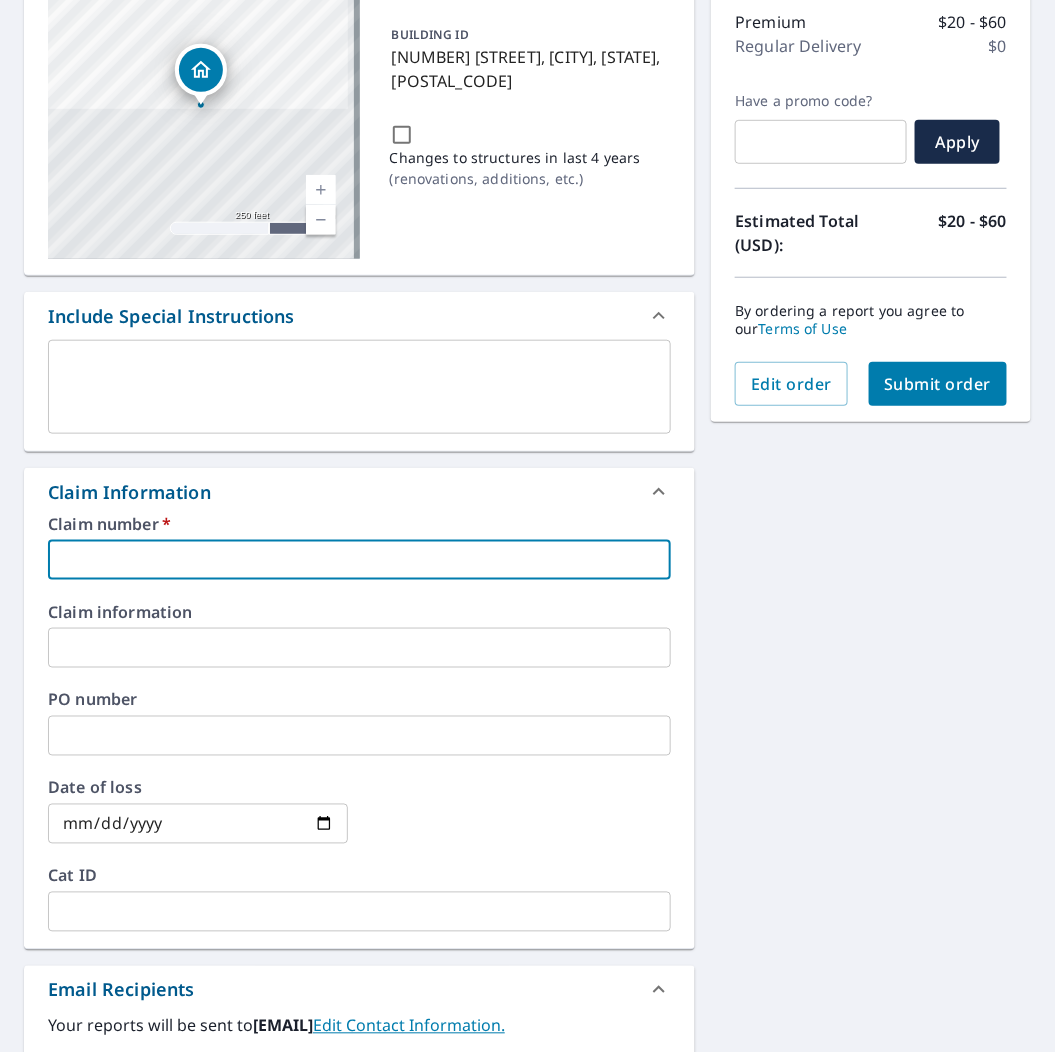 type on "s" 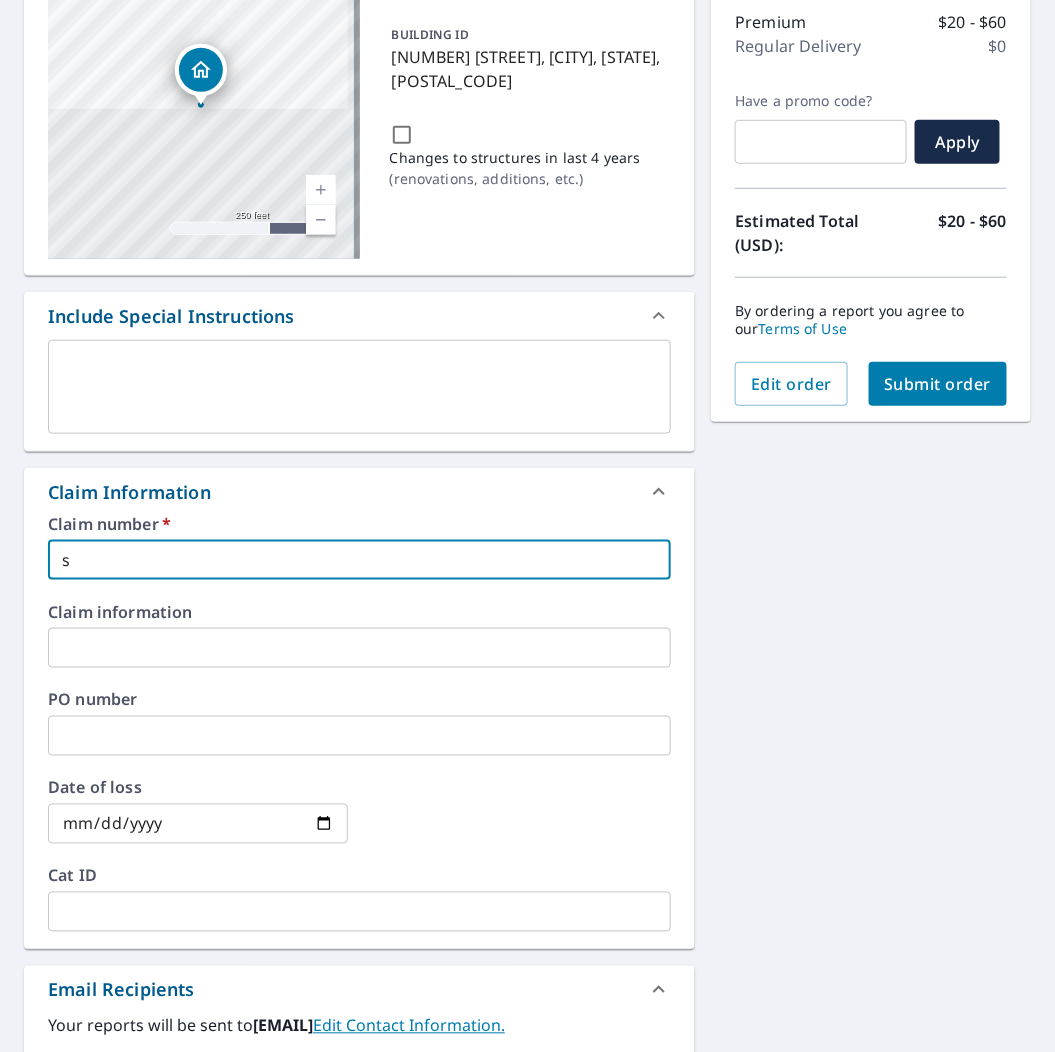 type on "sO" 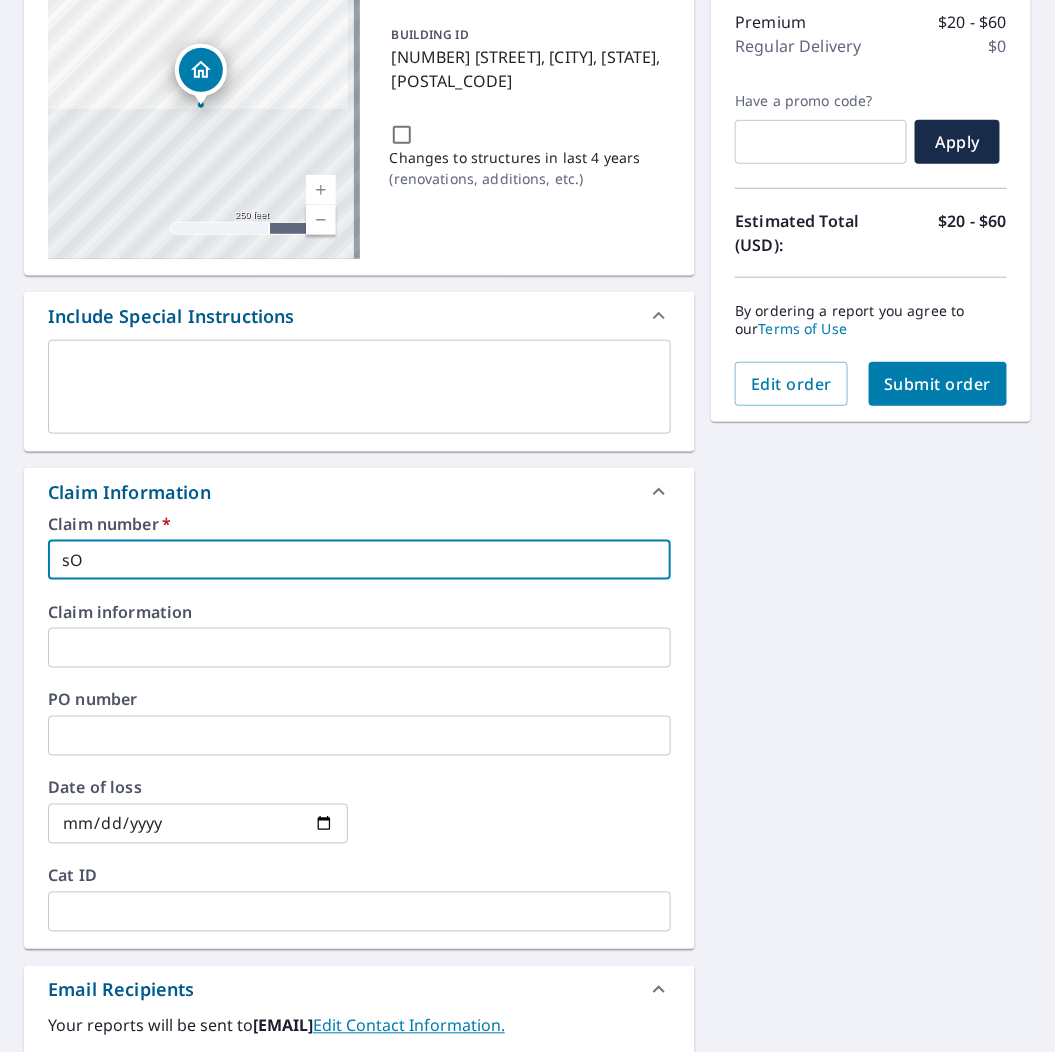 type on "sOL" 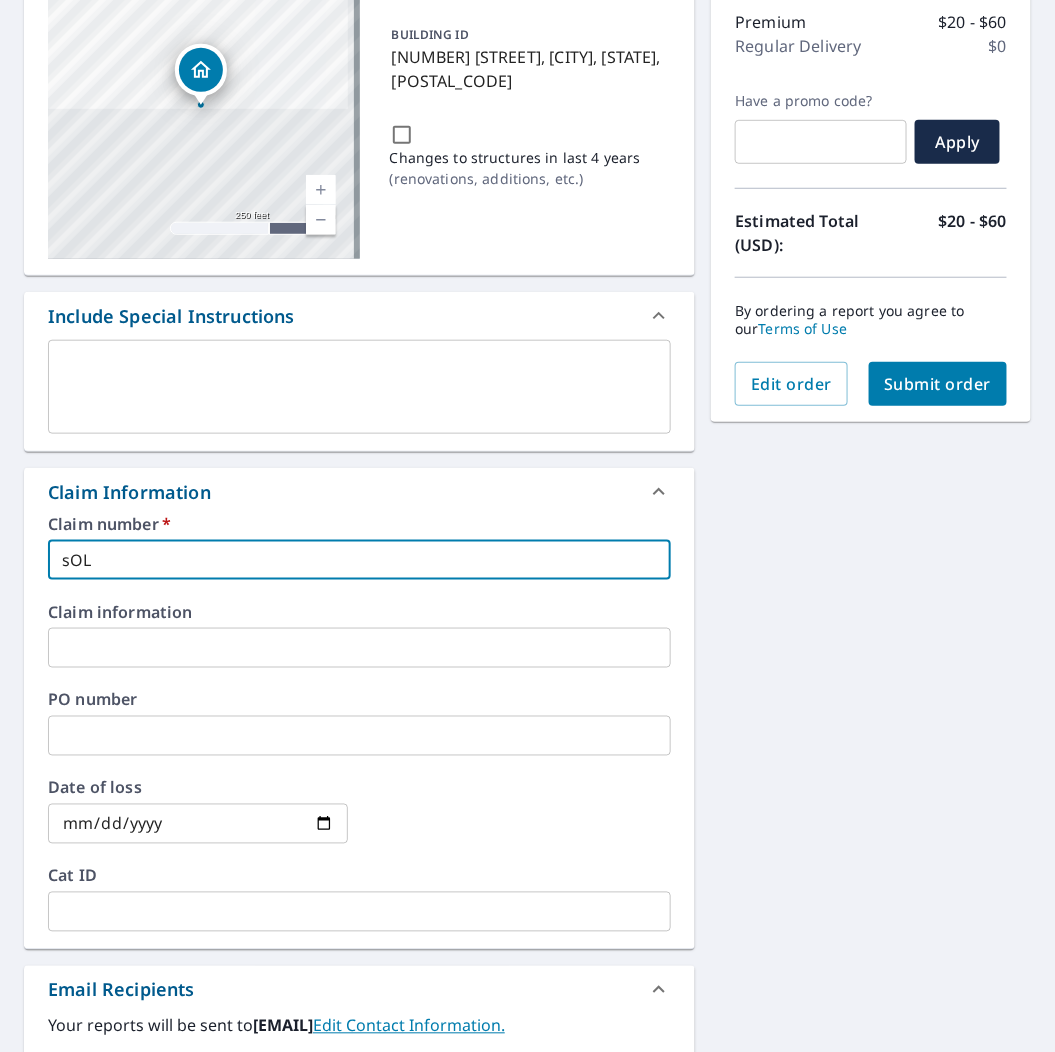 type on "sOLV" 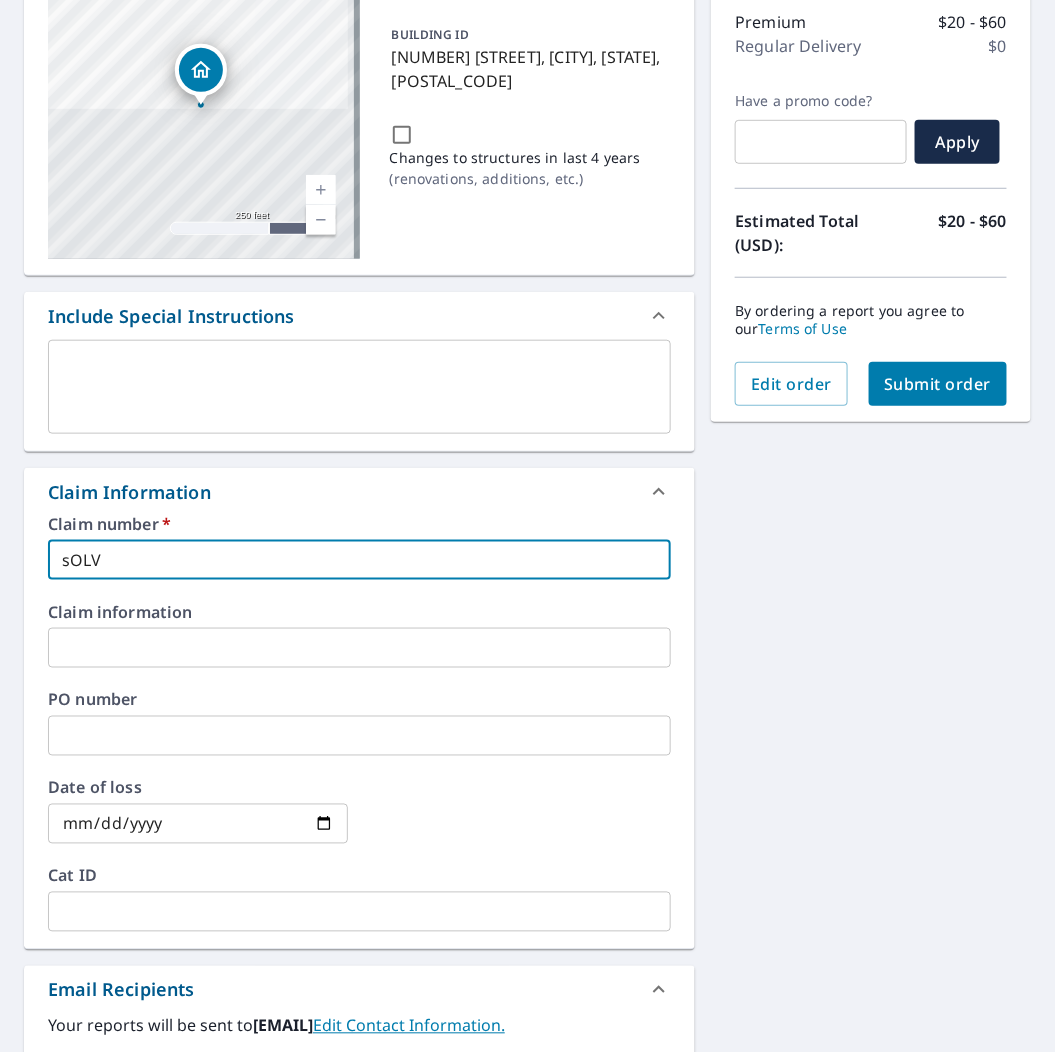 type on "sOLVE" 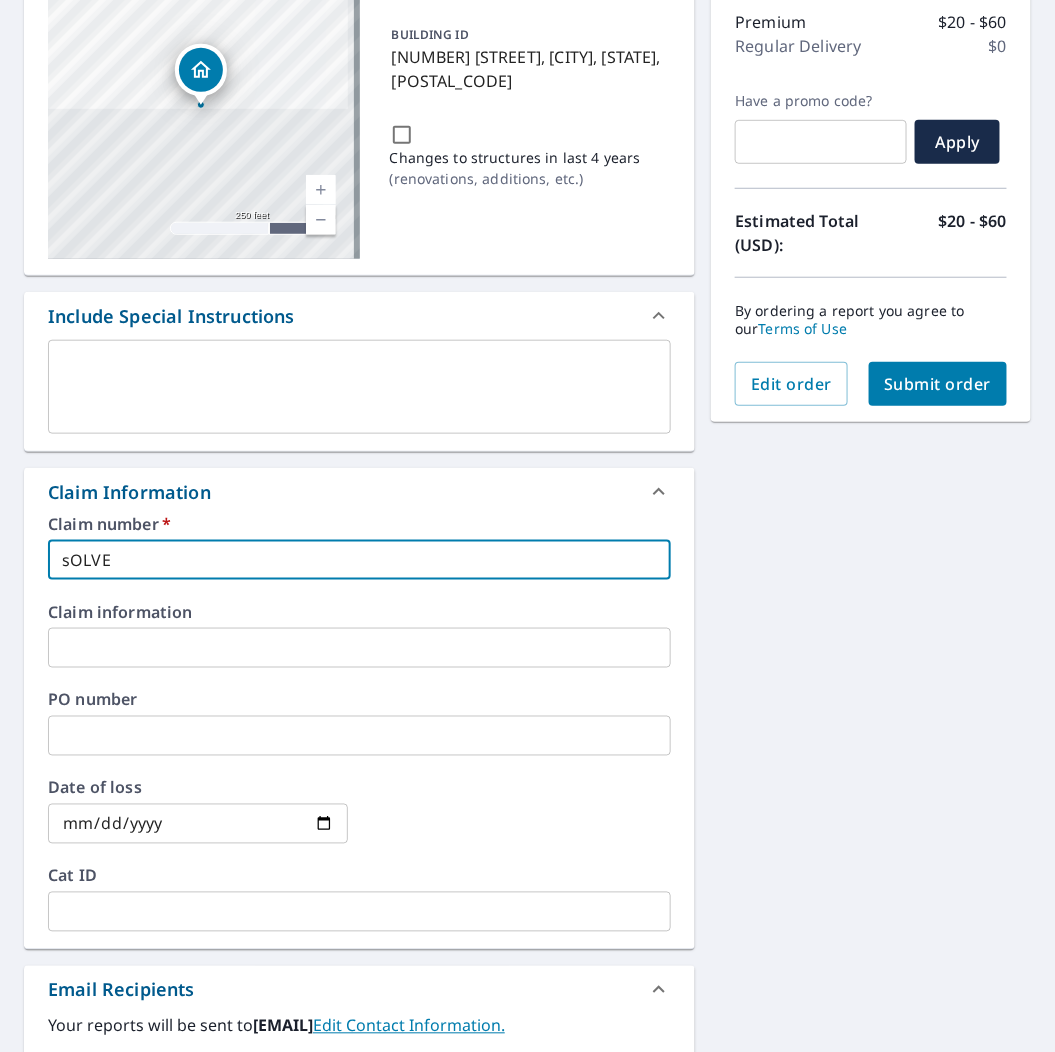 type on "sOLVE" 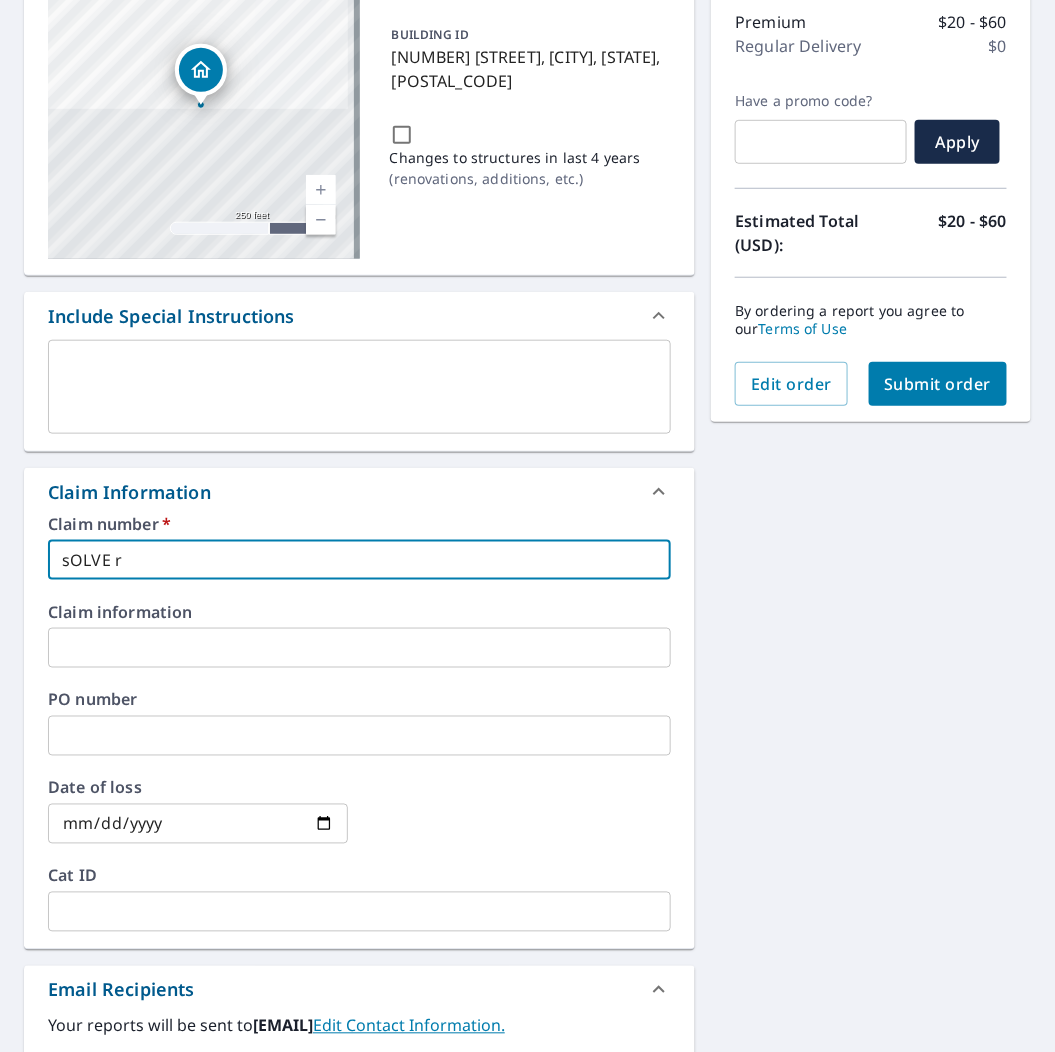 type on "sOLVE rO" 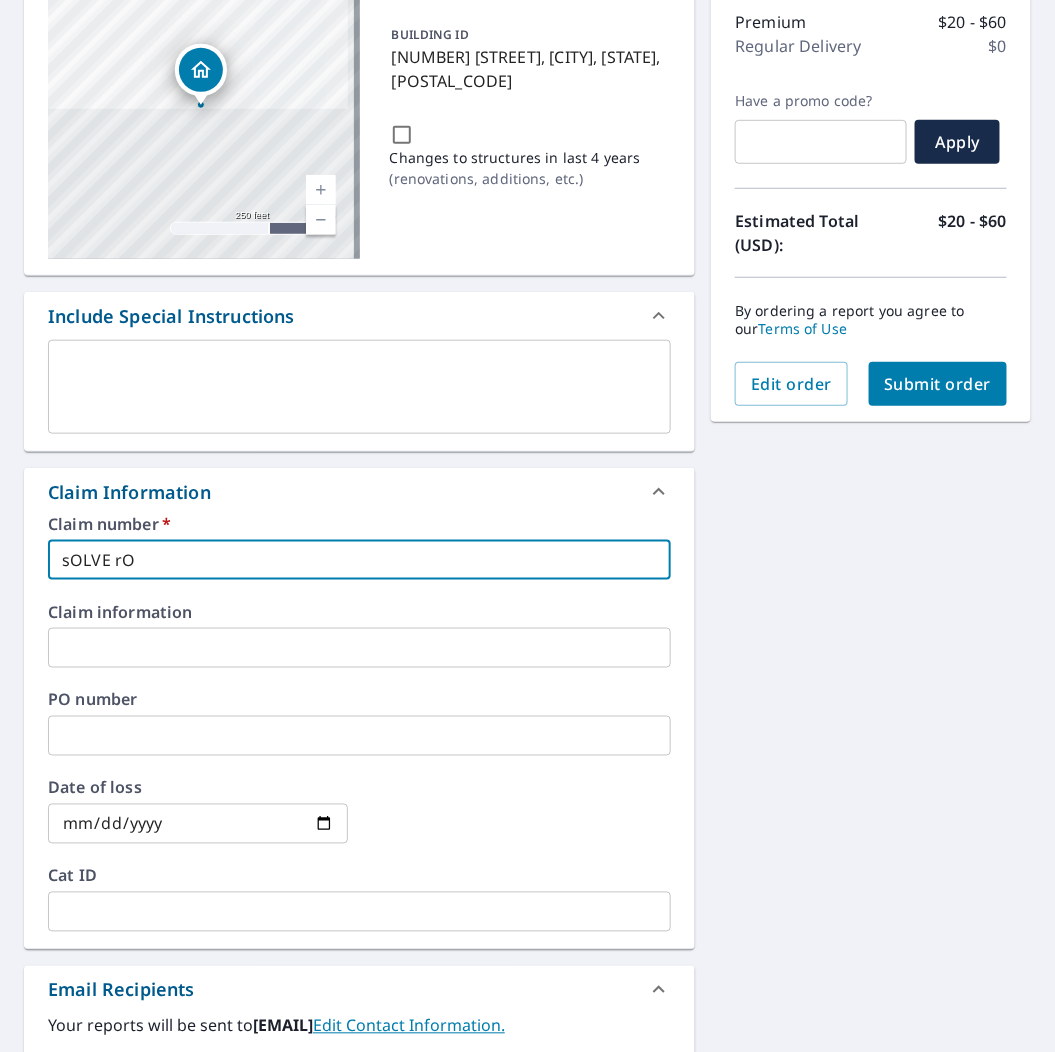 type on "sOLVE rOO" 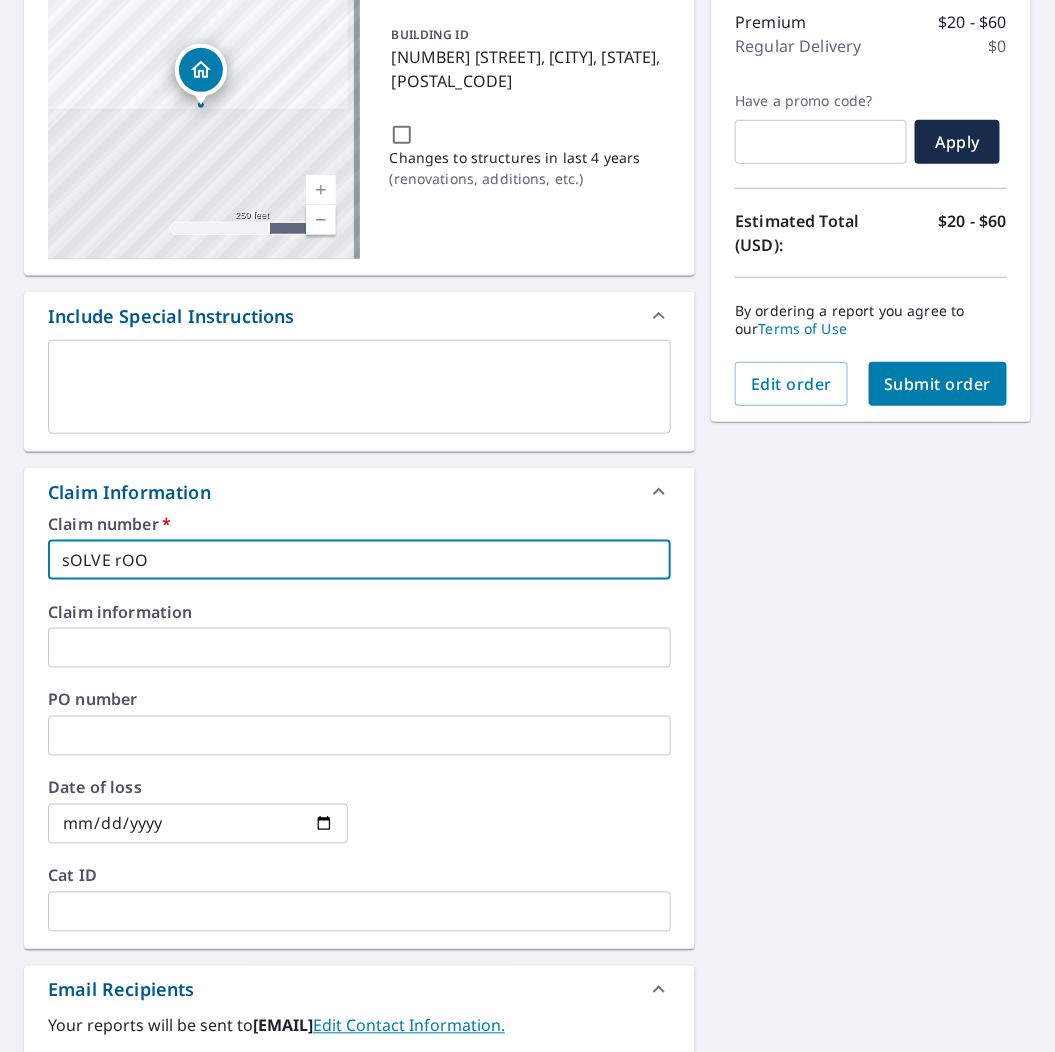 type on "sOLVE rO" 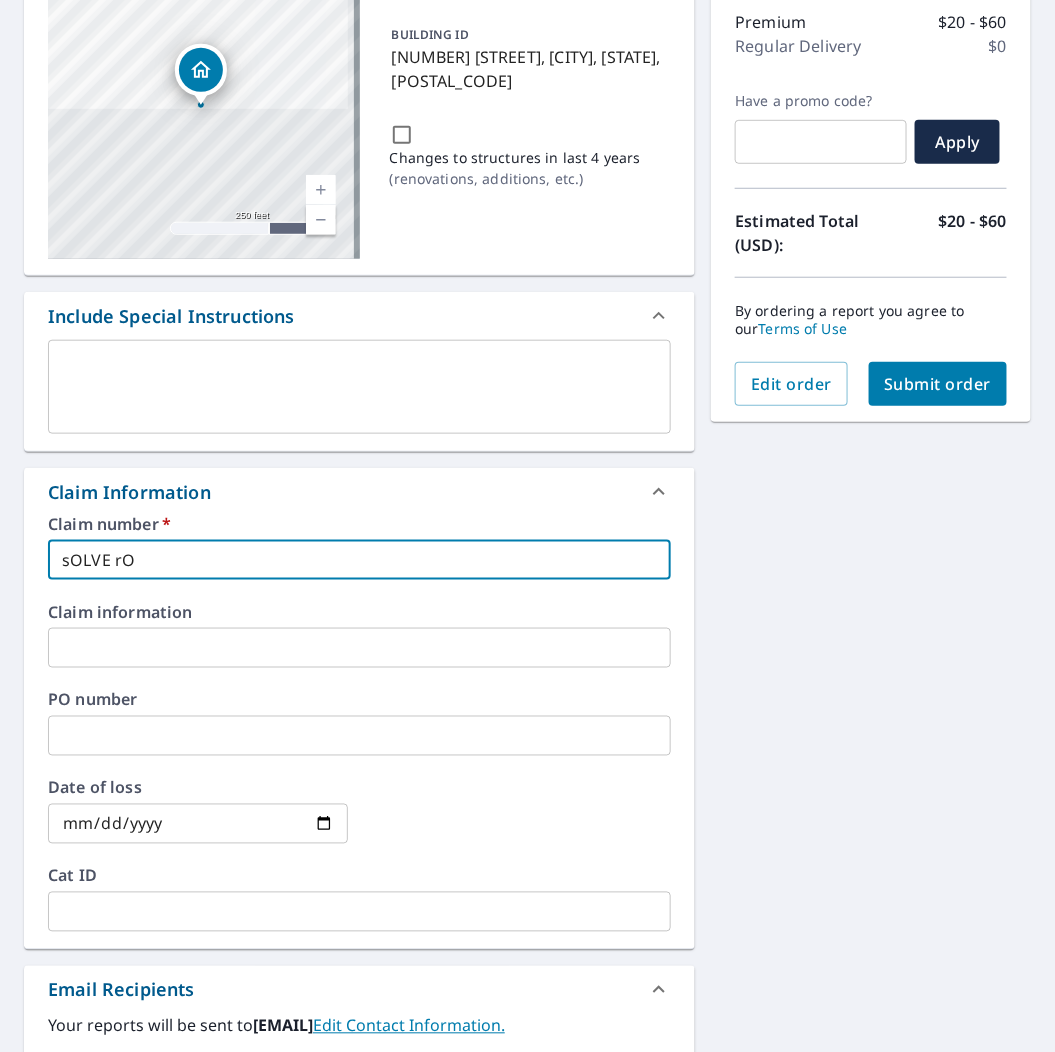 type on "sOLVE r" 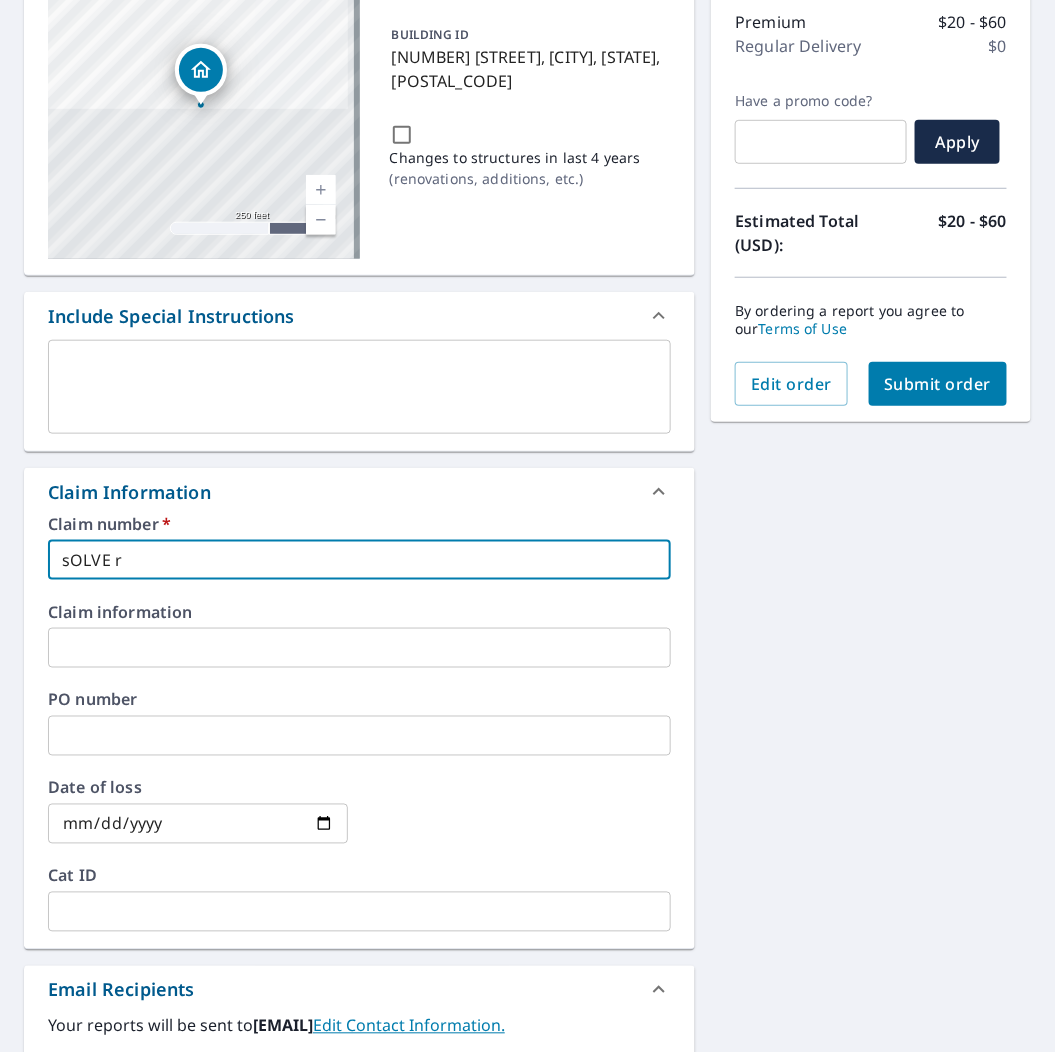 type on "sOLVE" 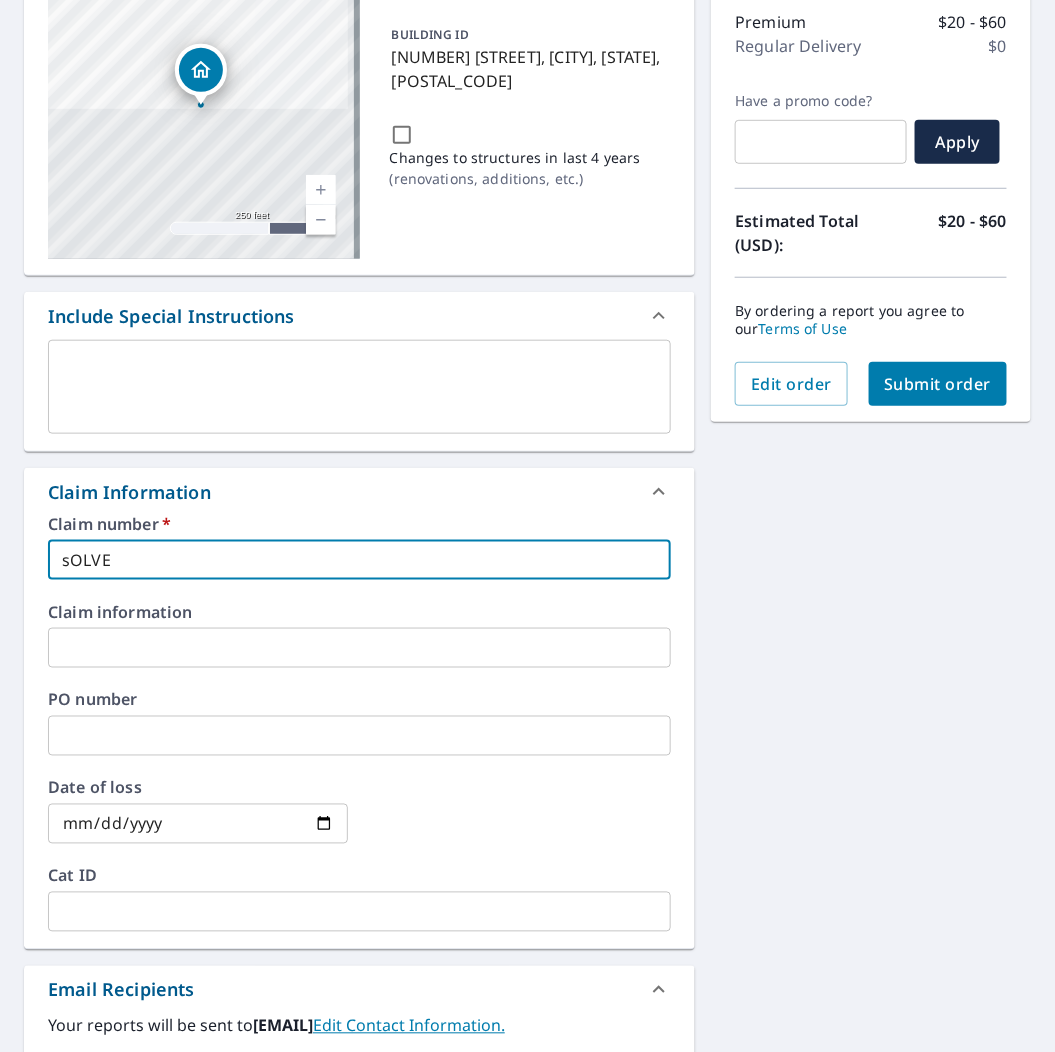 type on "sOLVE" 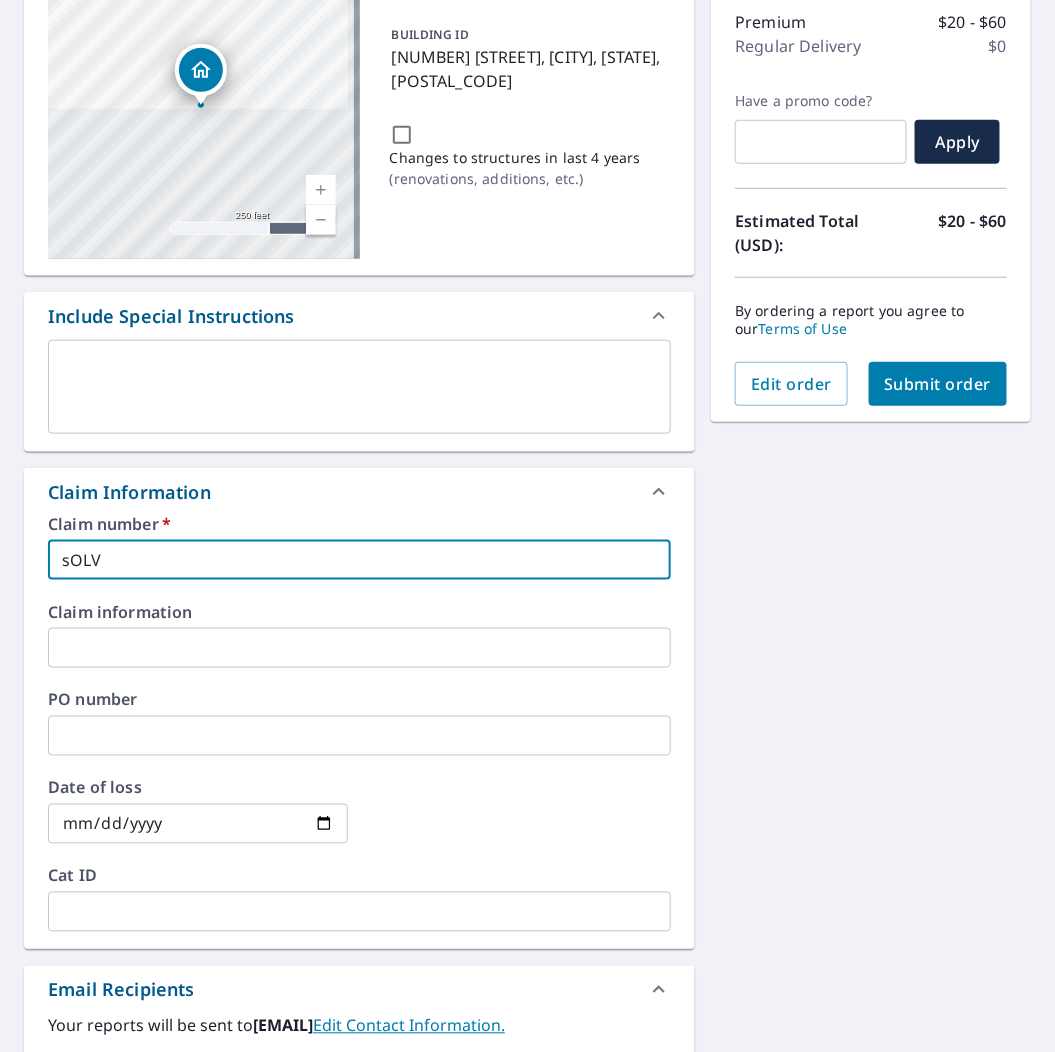 type on "sOL" 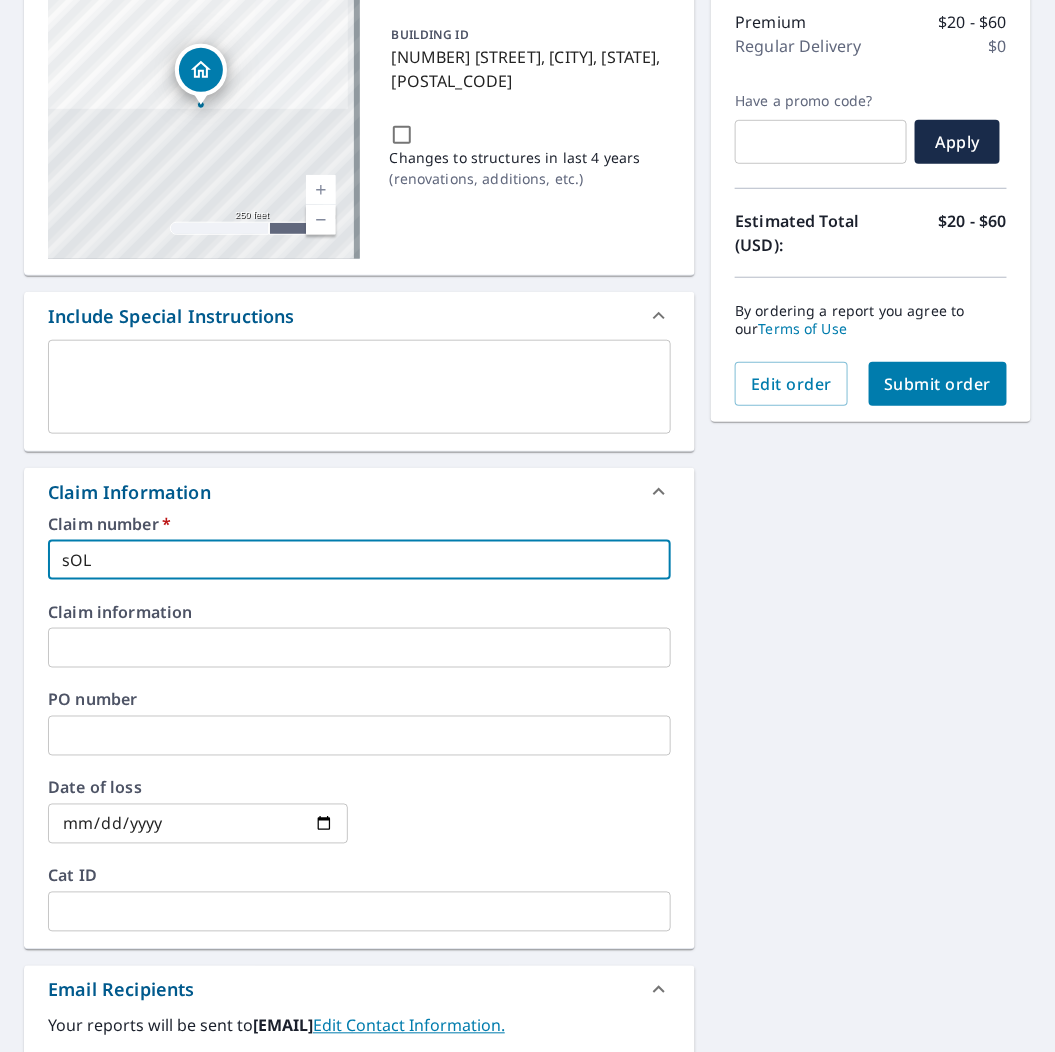type on "sO" 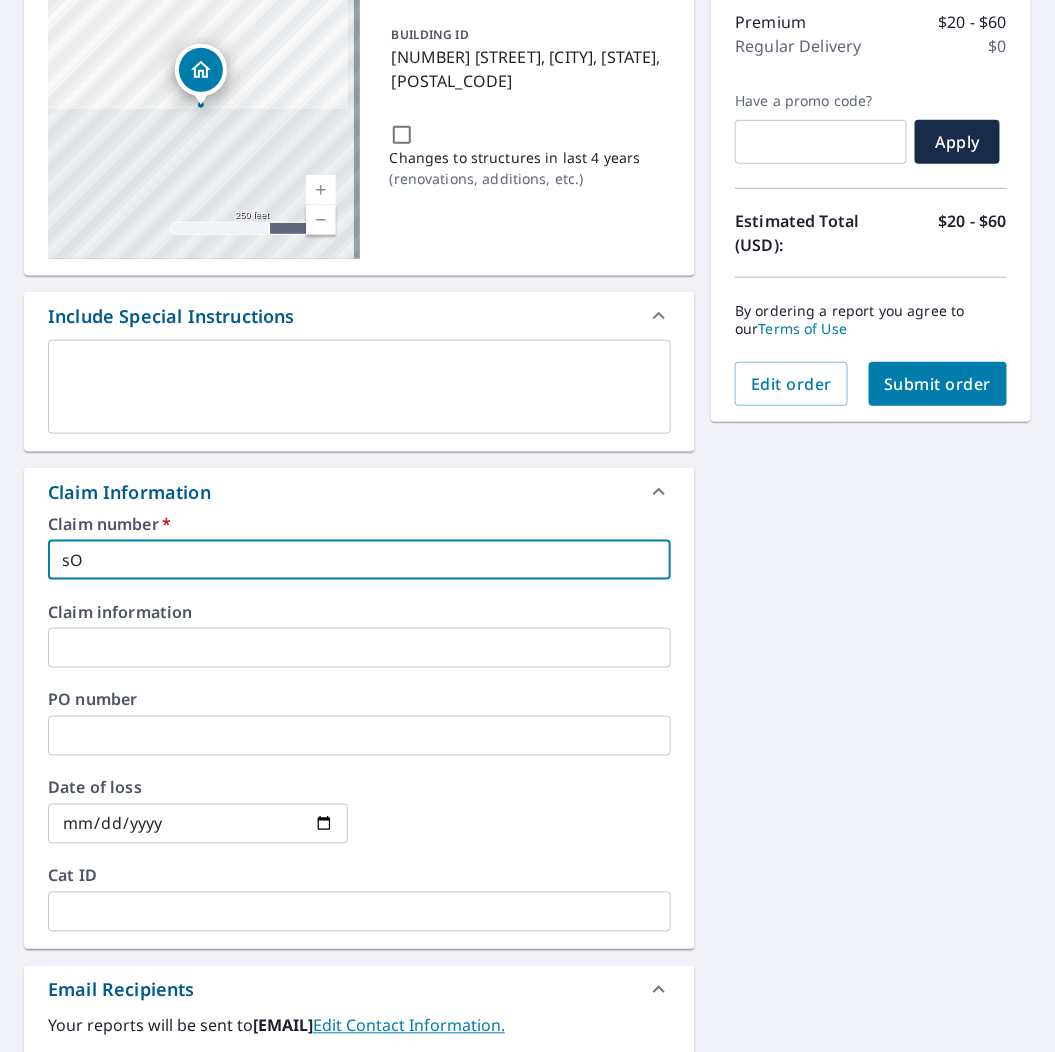 type on "s" 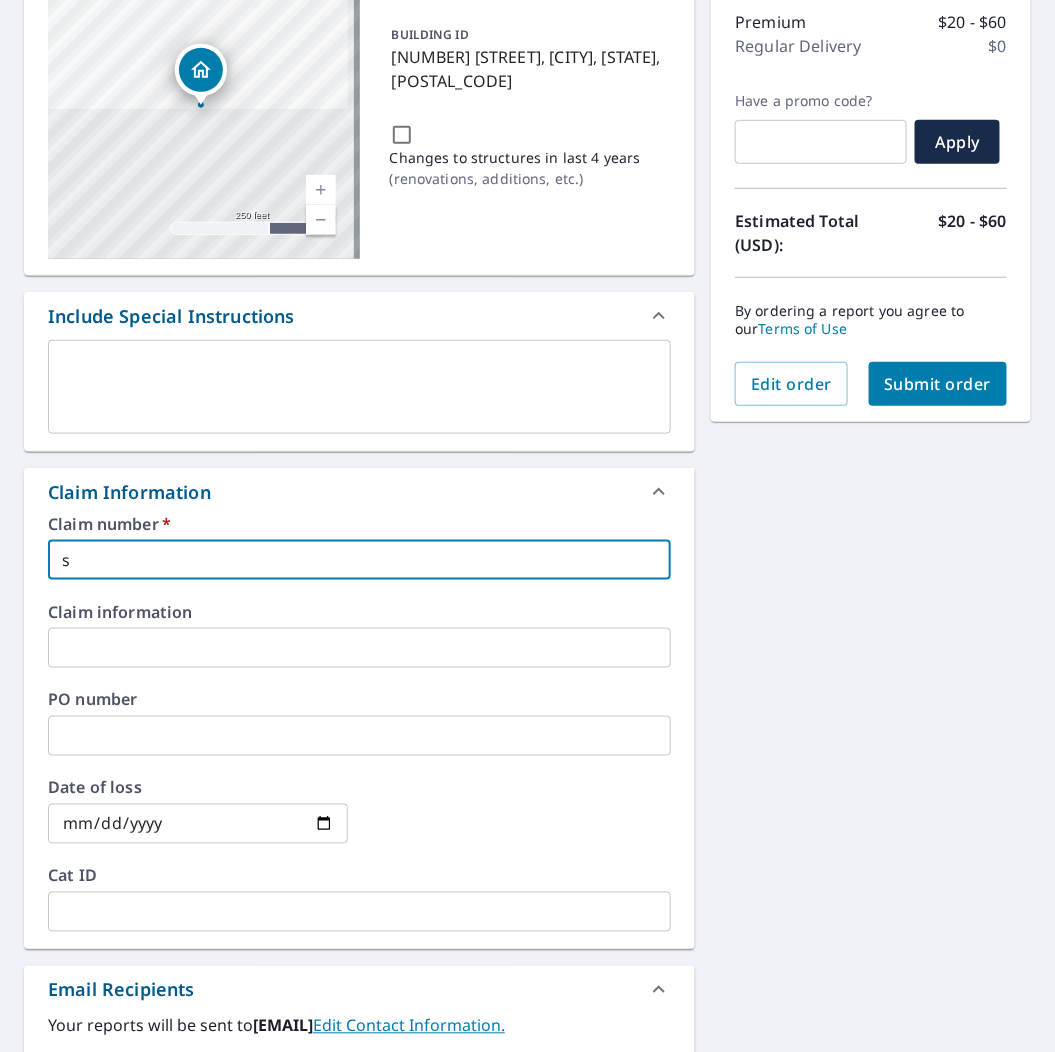 type 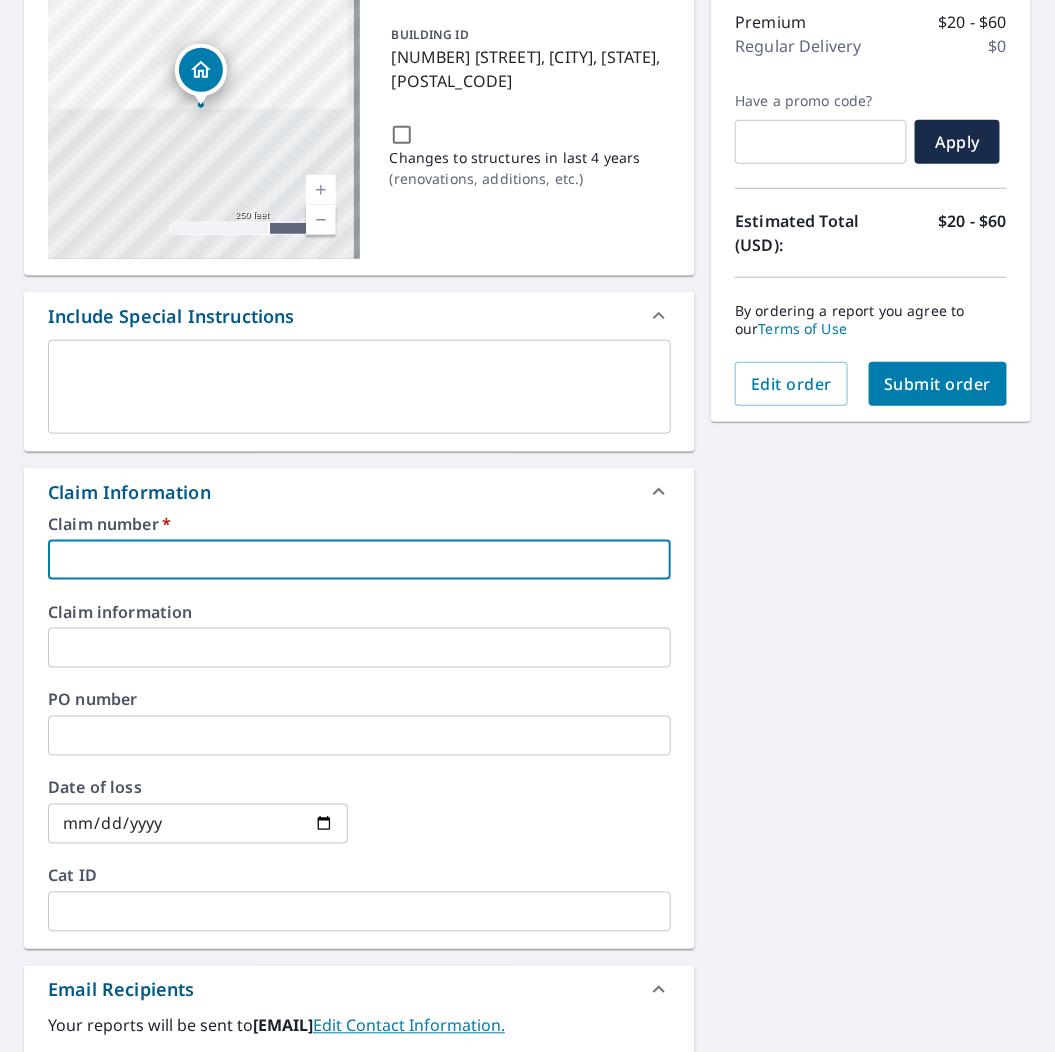type on "S" 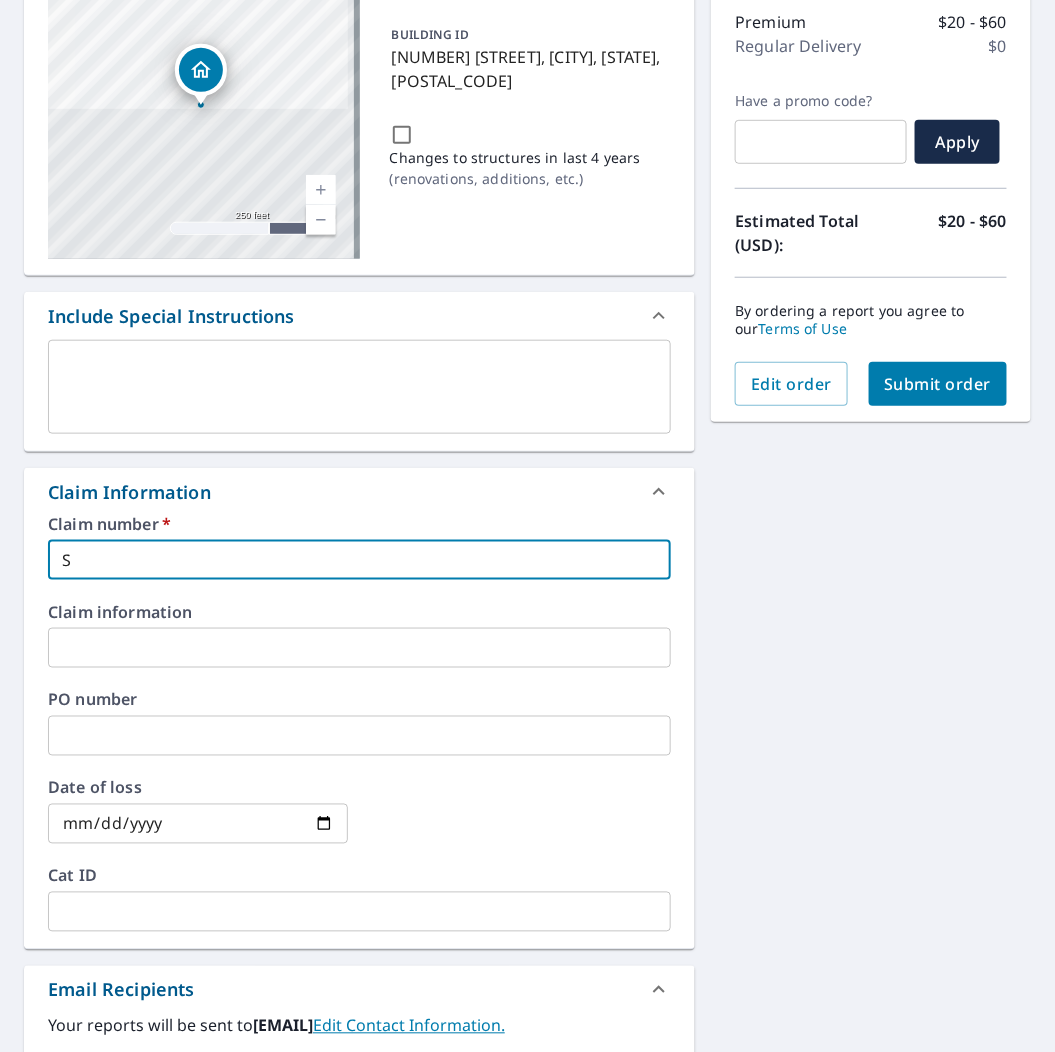 type on "So" 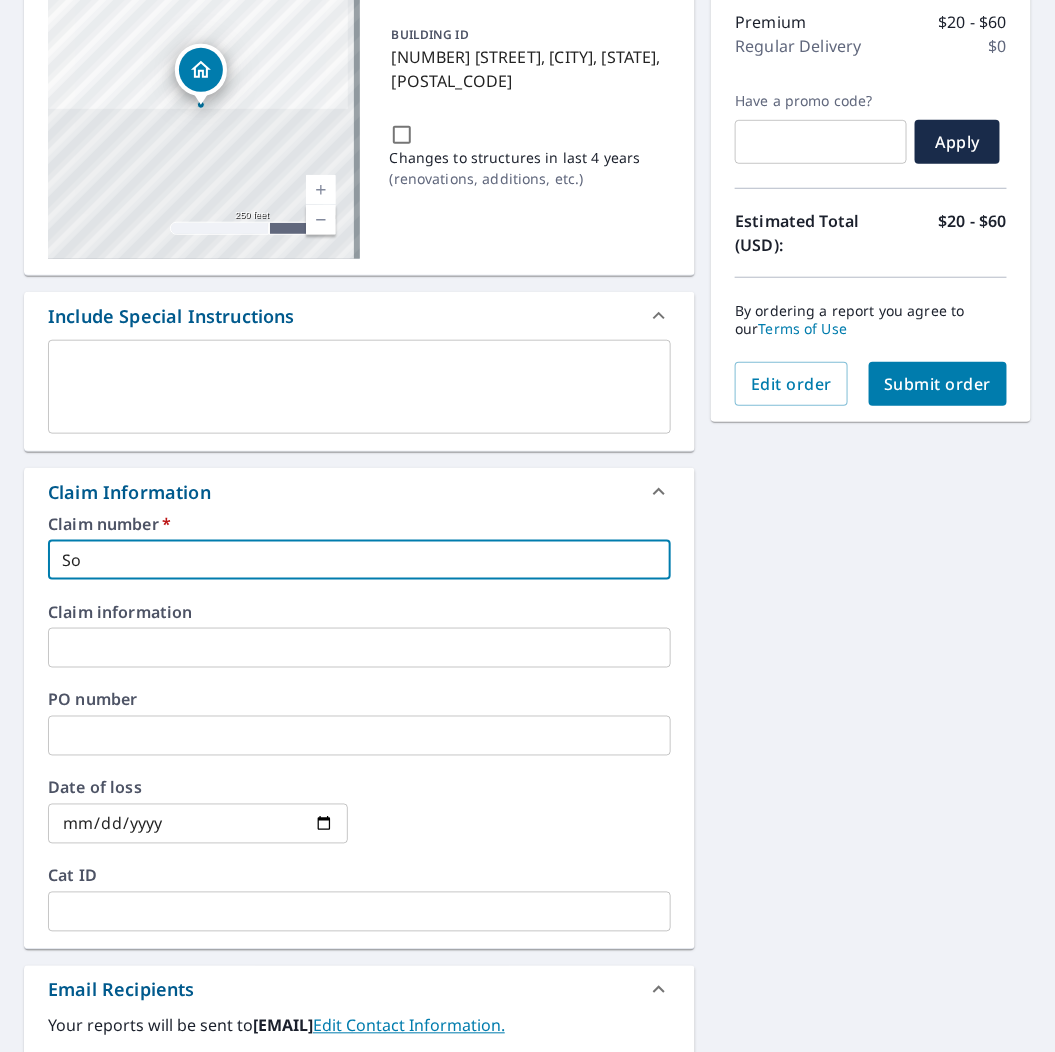 type on "Sol" 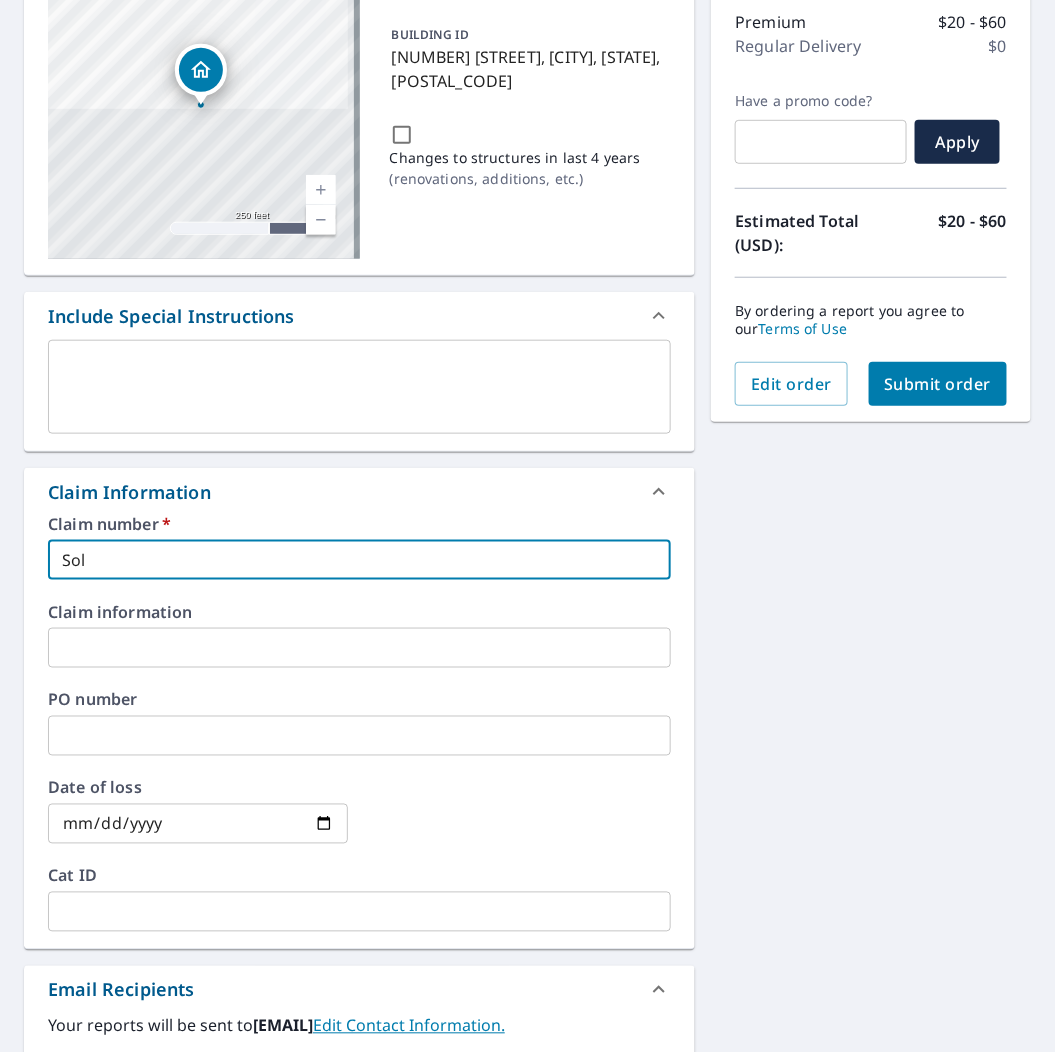 type on "Solv" 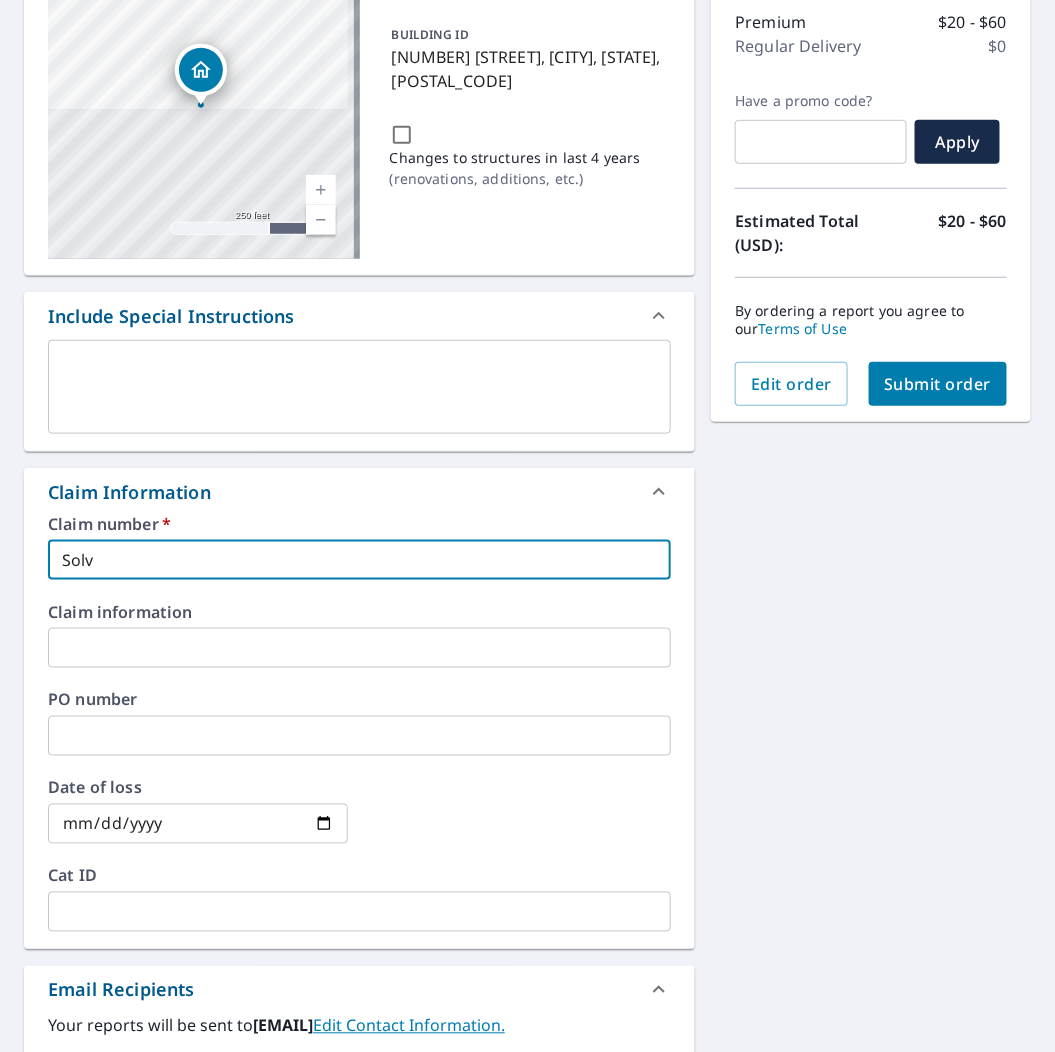 type on "Solve" 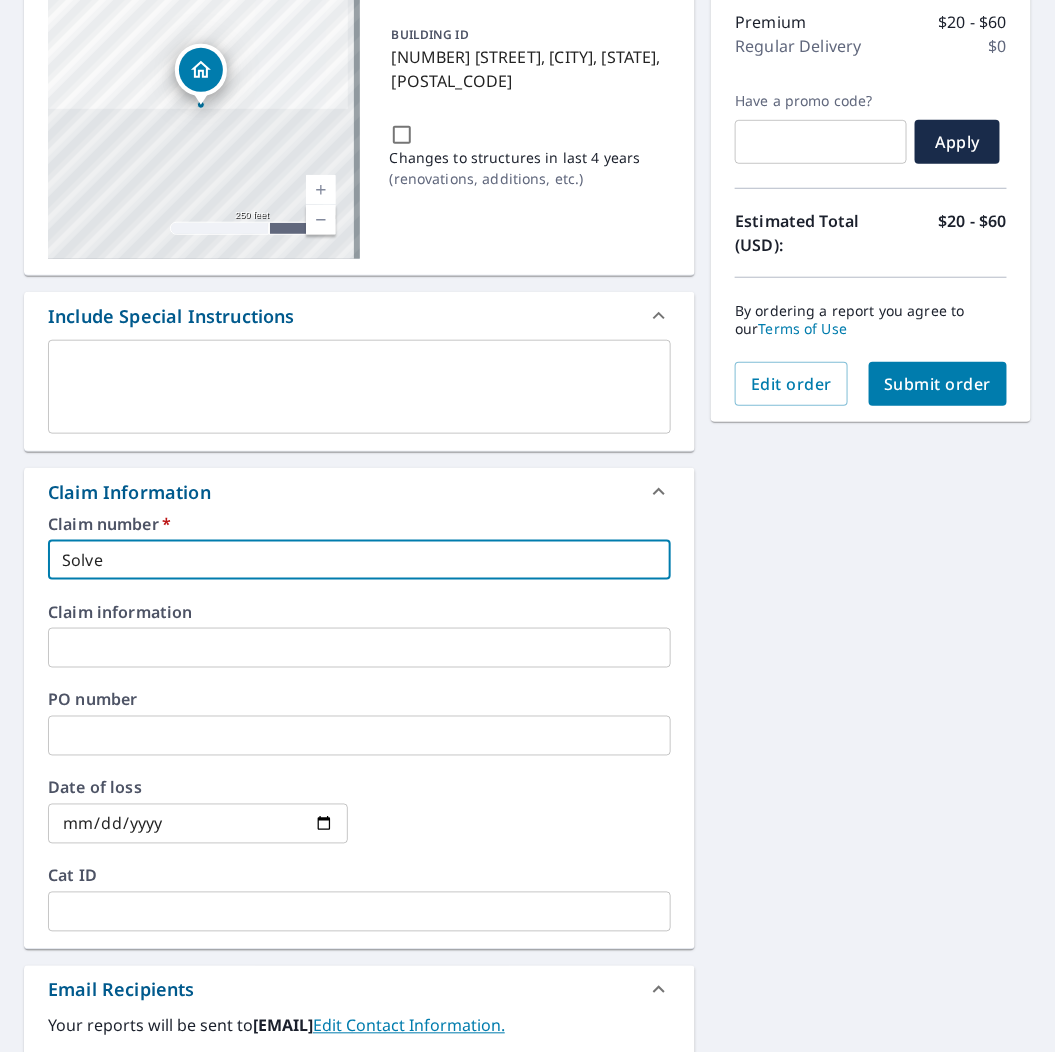 type on "Solve" 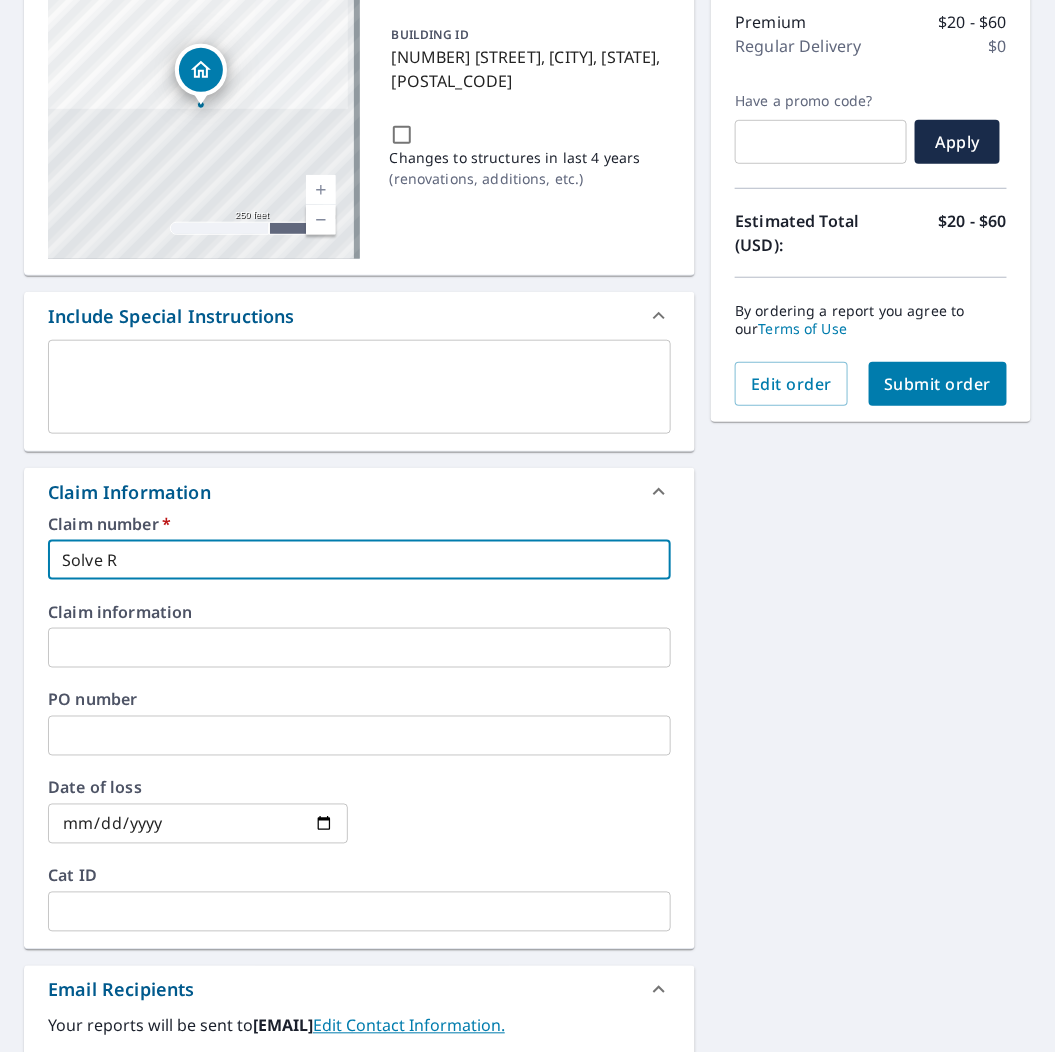 type on "Solve Ro" 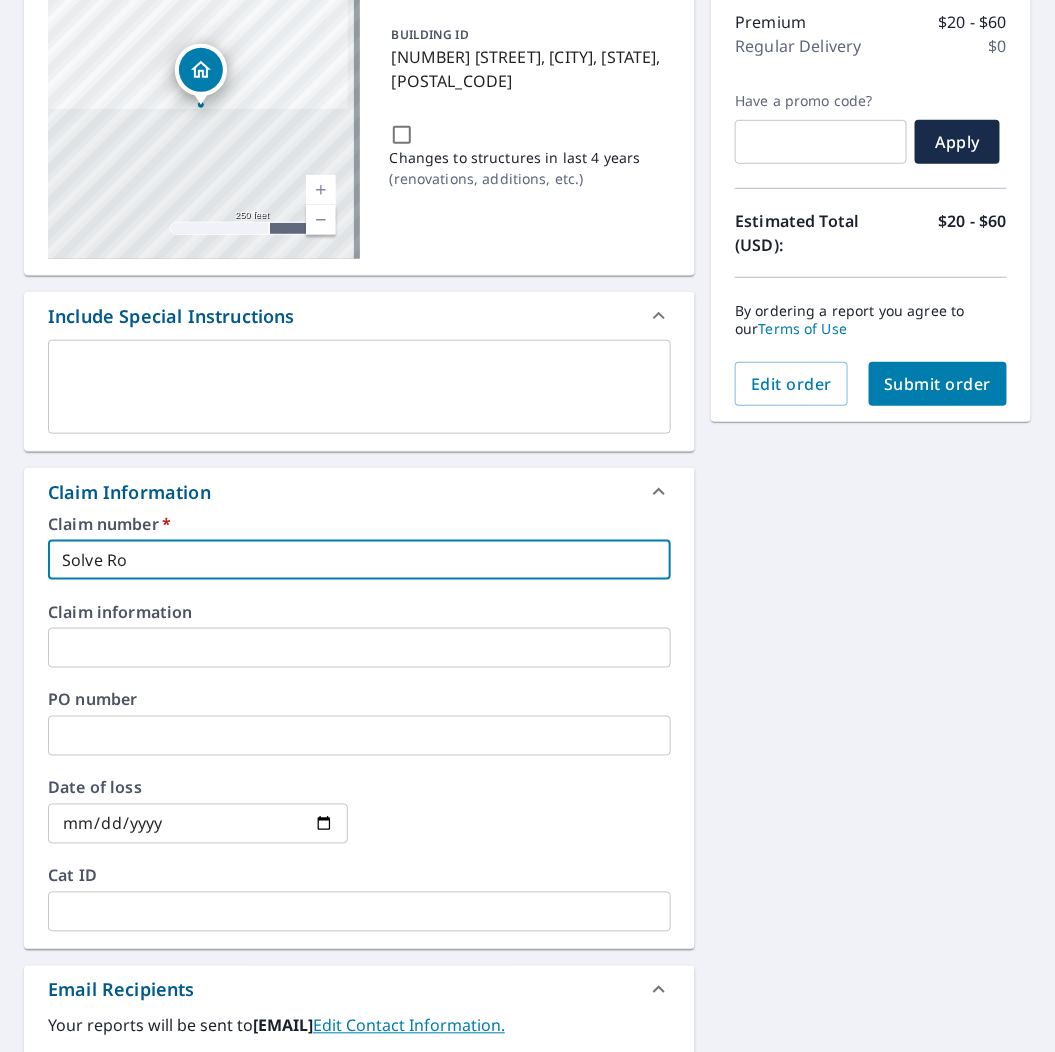 type on "Solve Roo" 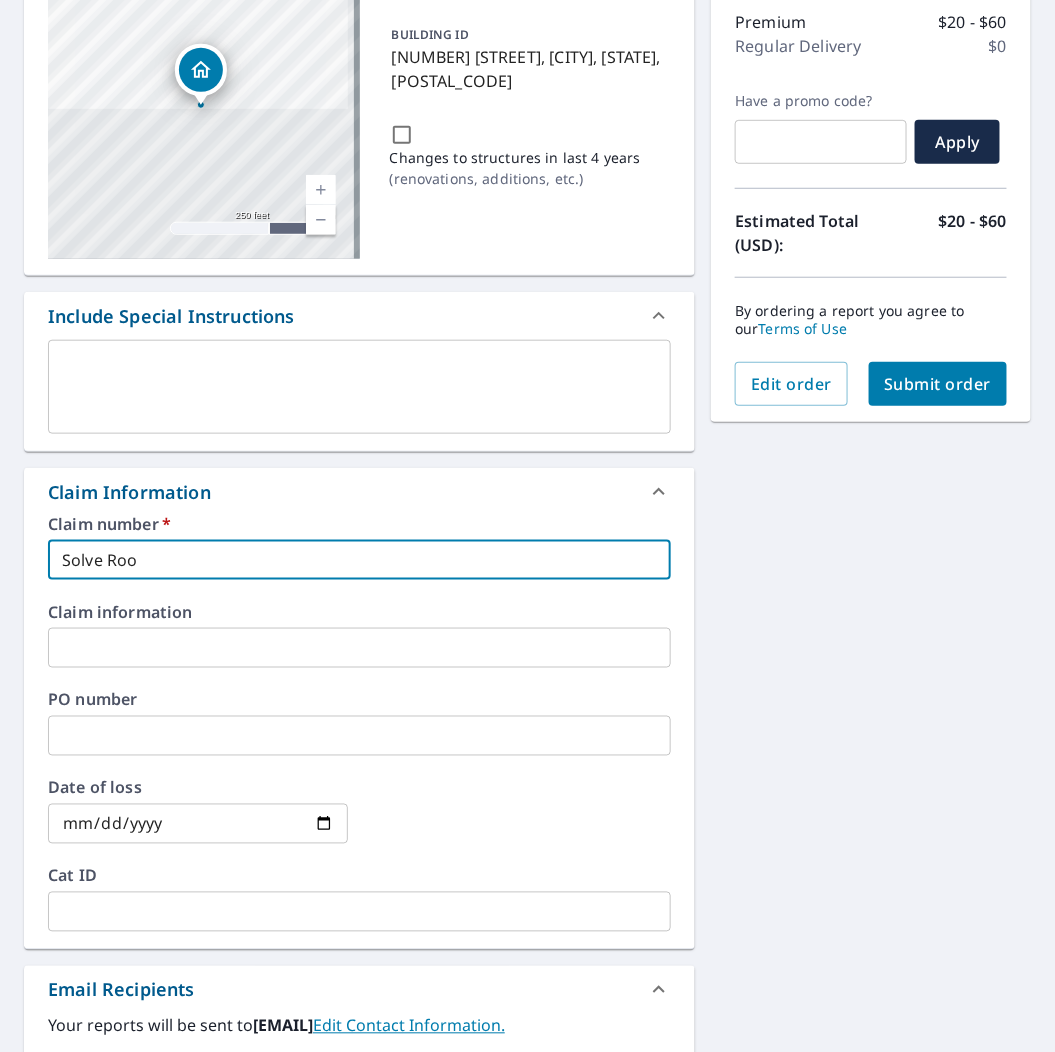 type on "Solve Roof" 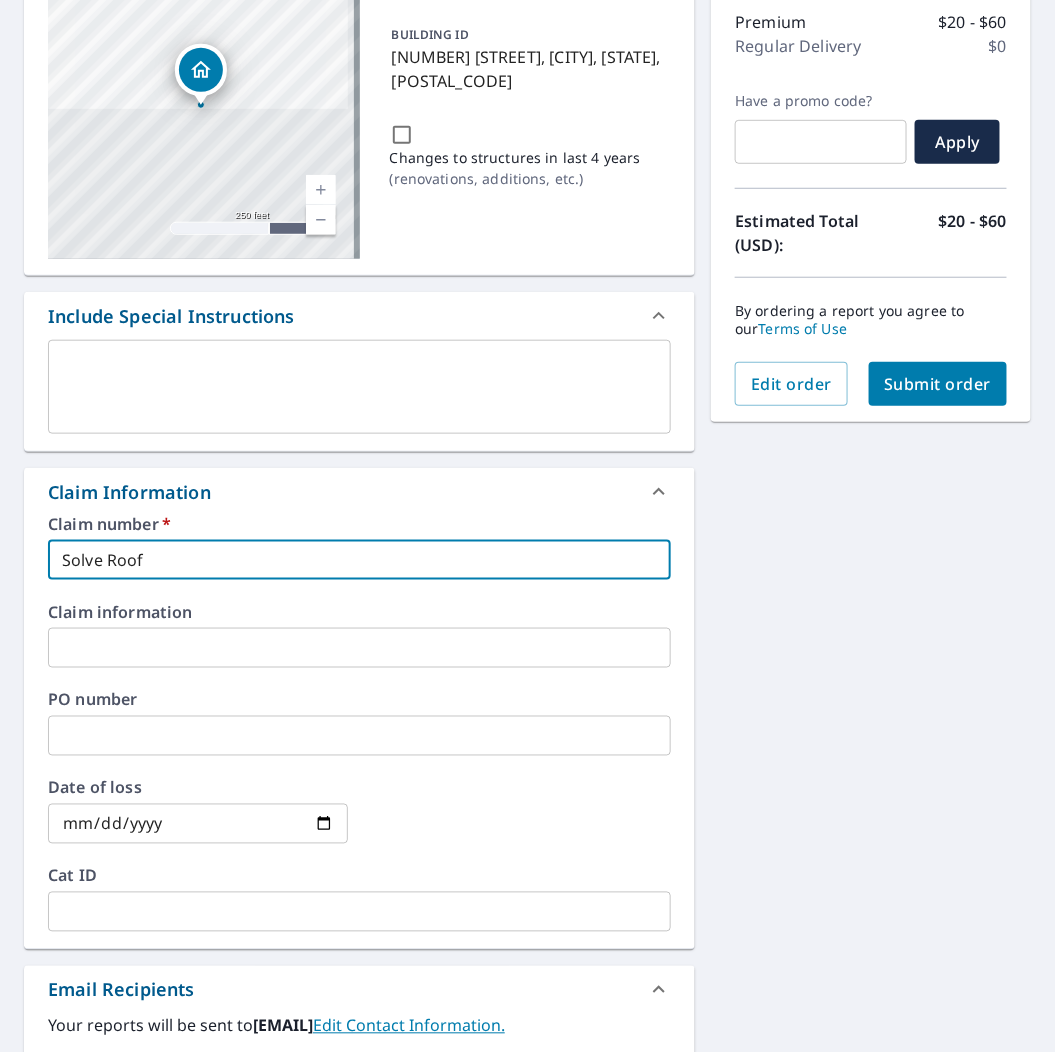 type on "Solve Roofi" 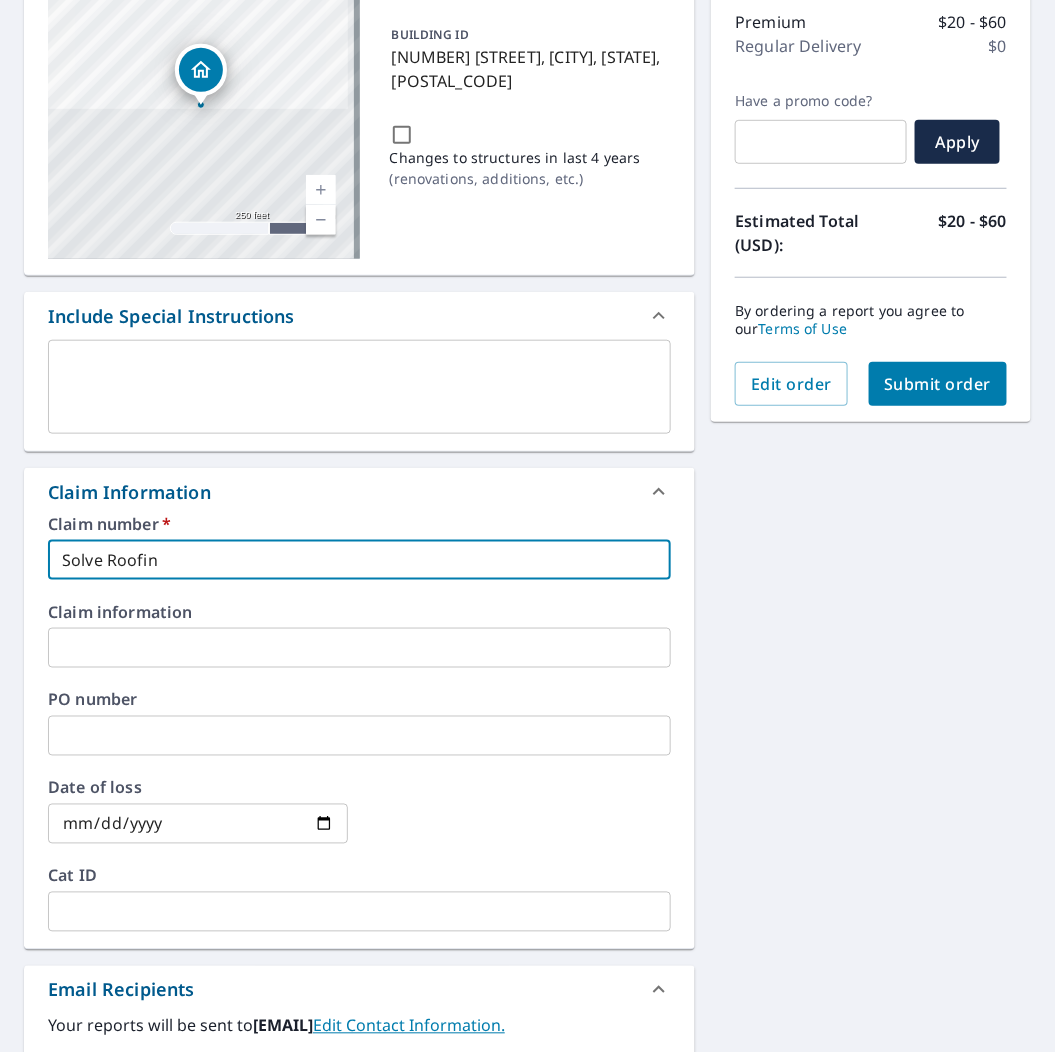 type on "Solve Roofing" 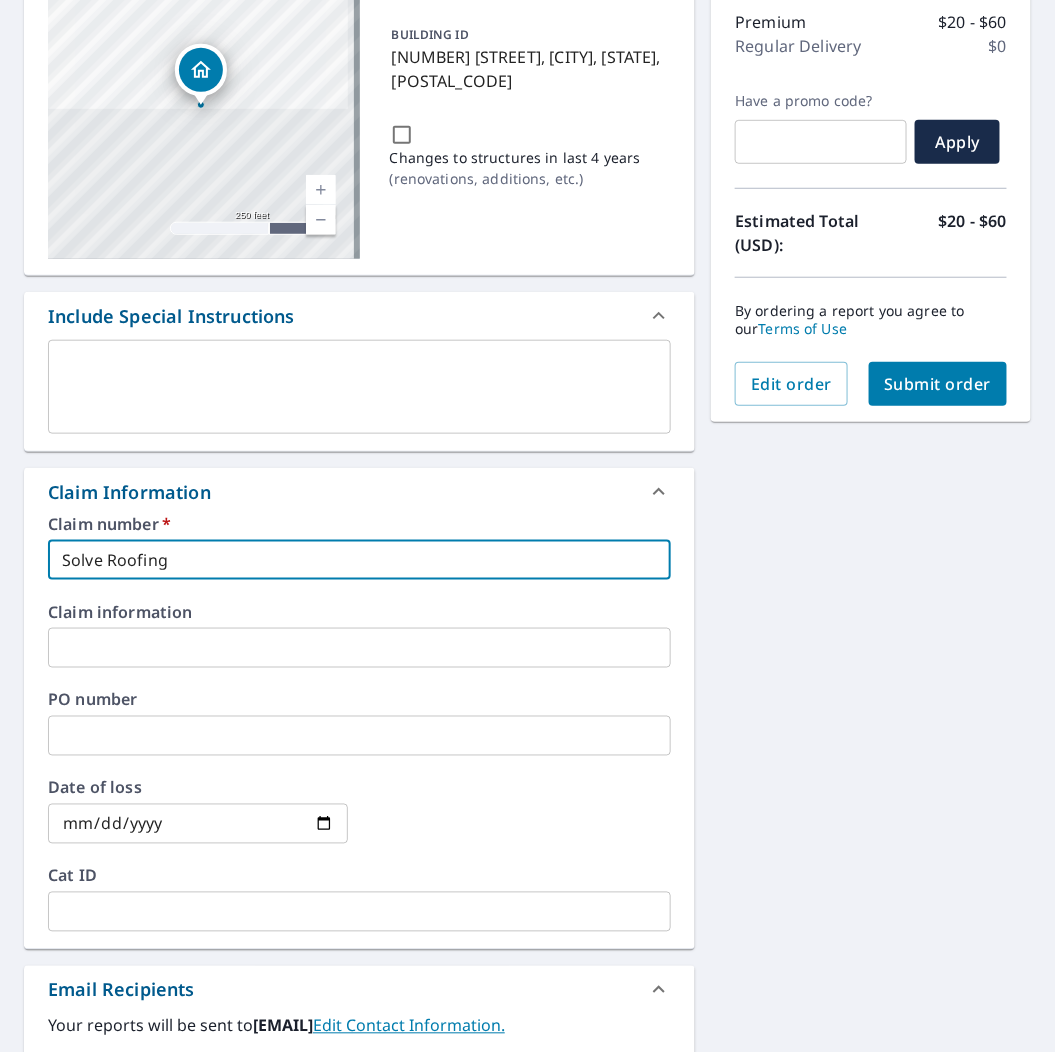 type on "Solve Roofing" 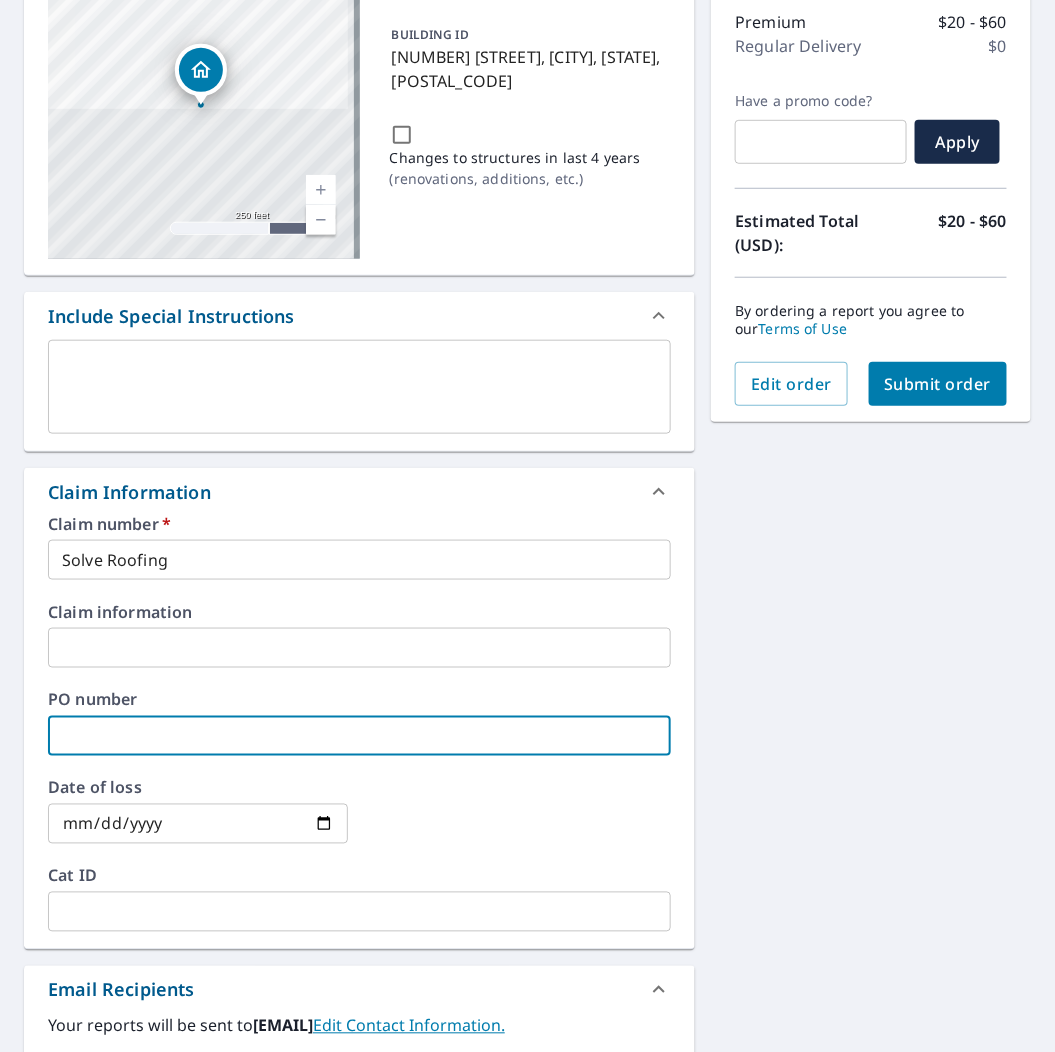 type on "S" 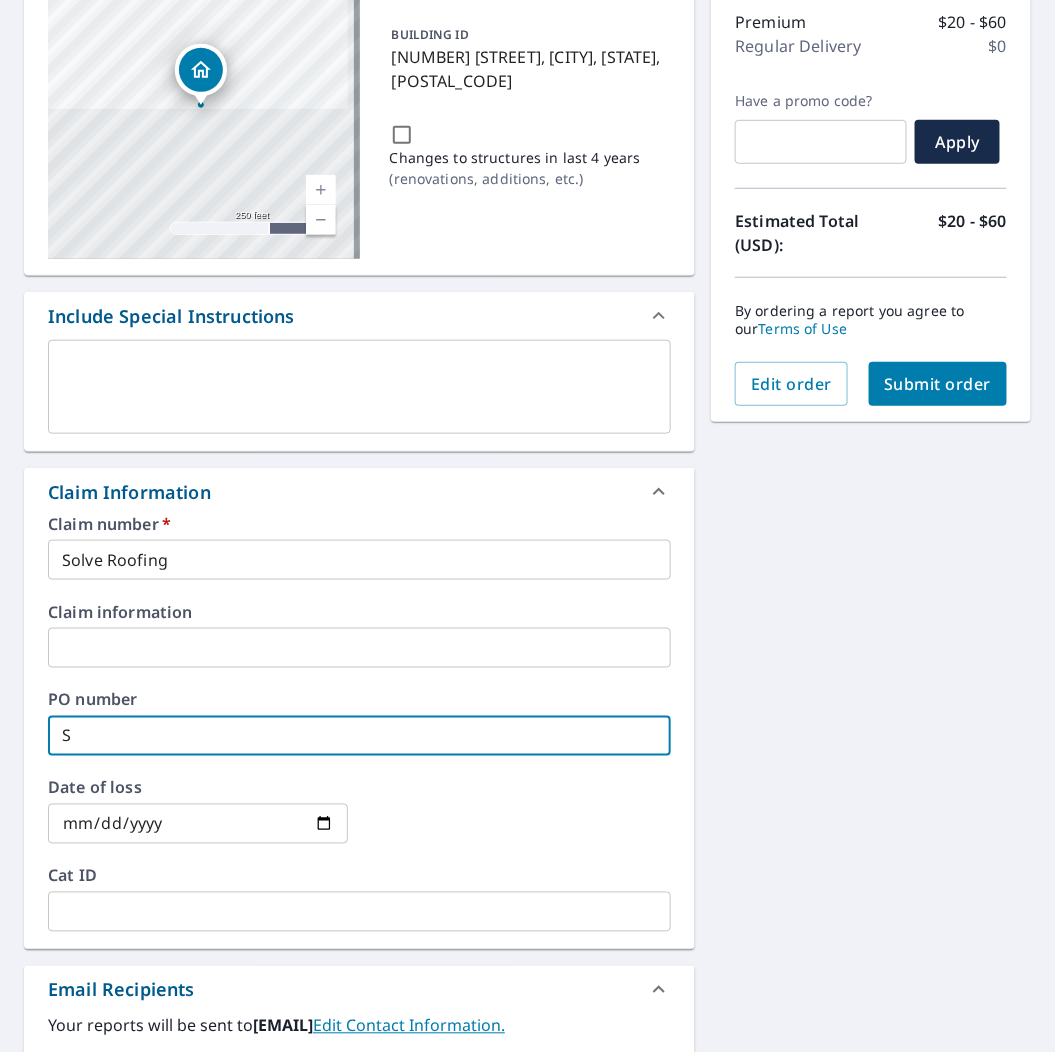 checkbox on "true" 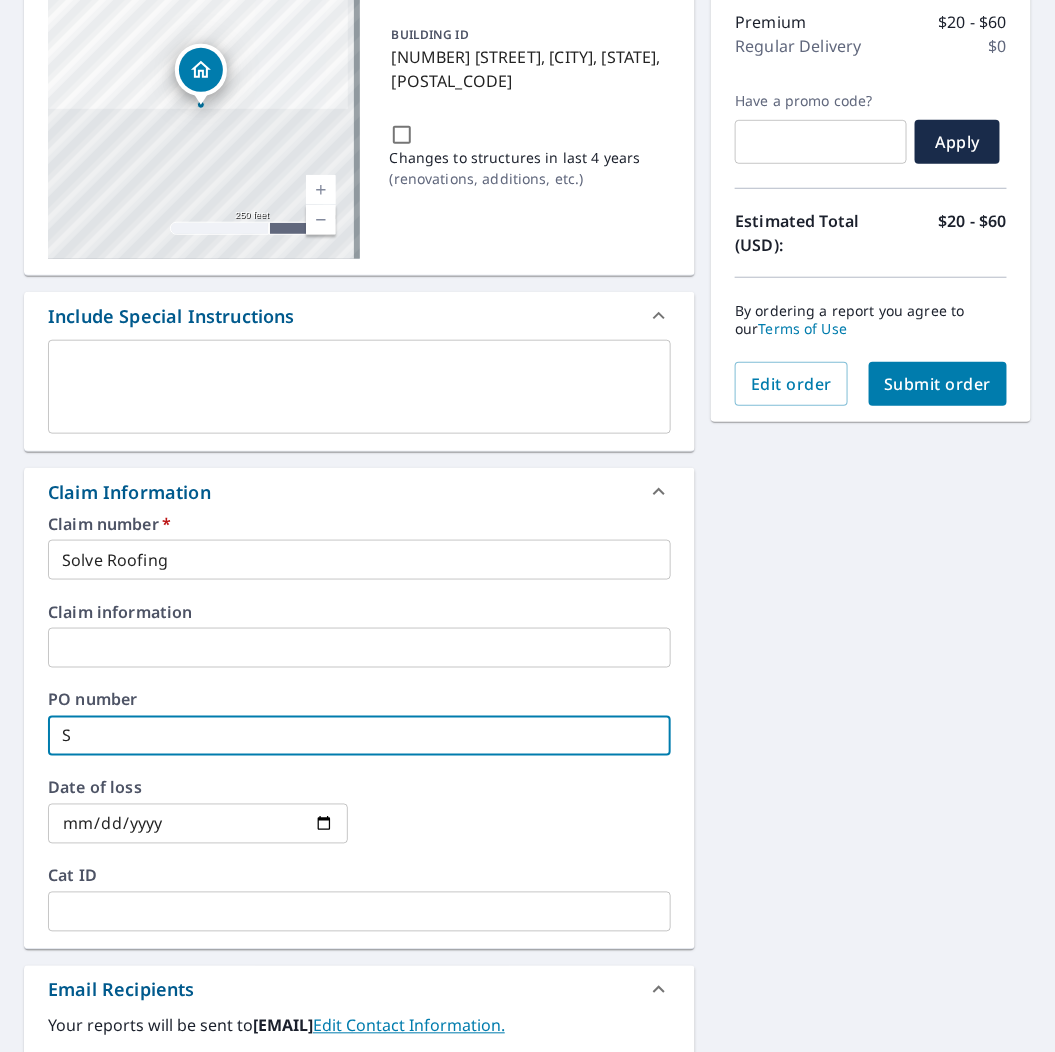 type on "So" 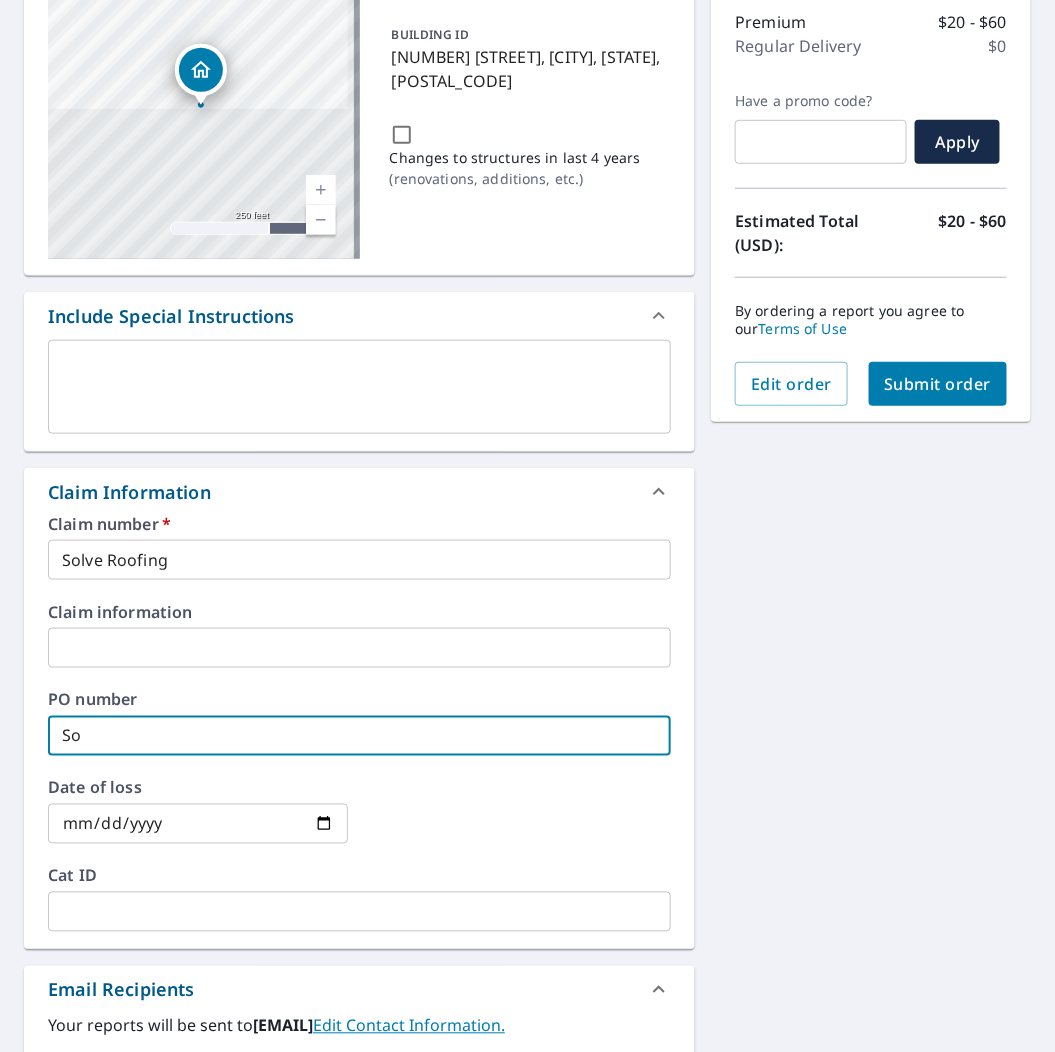 type on "Sol" 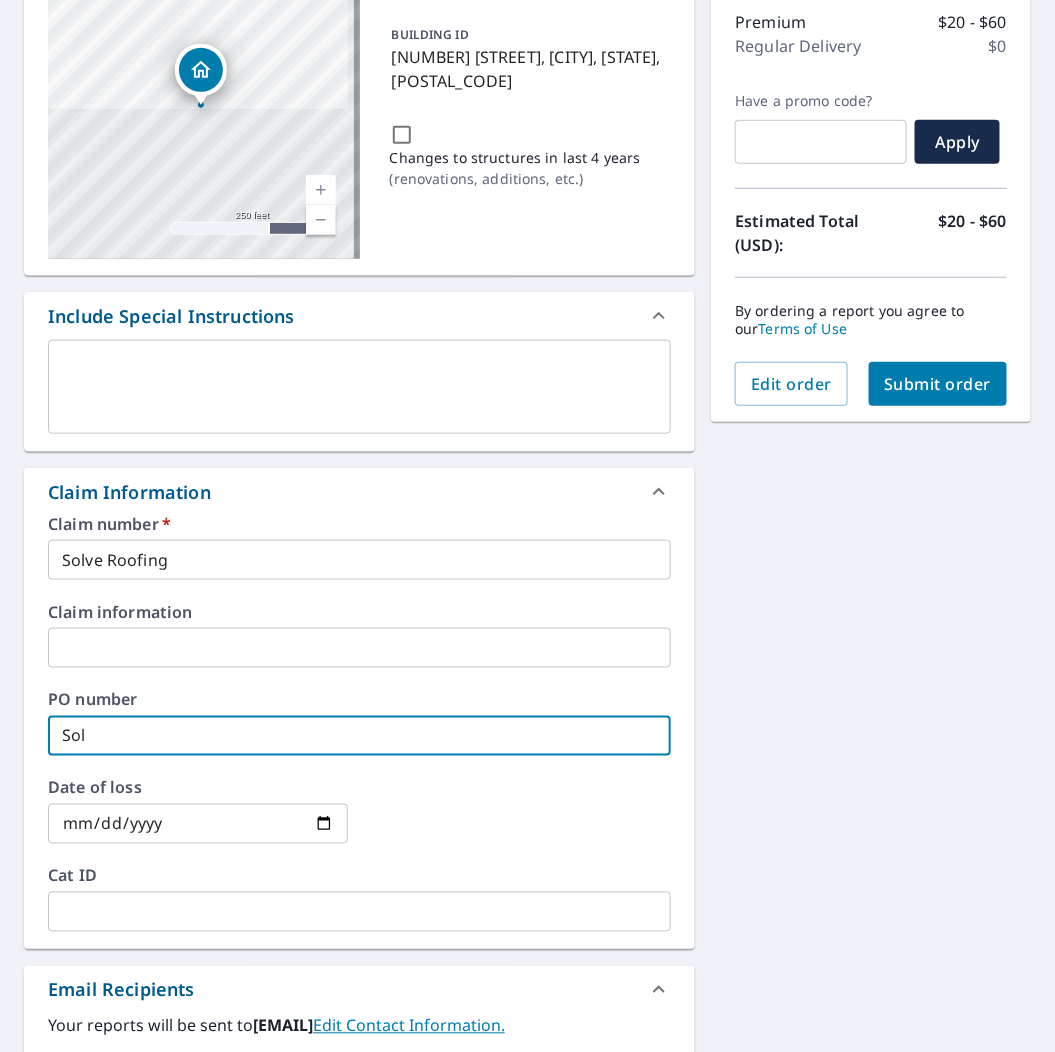 type on "Solv" 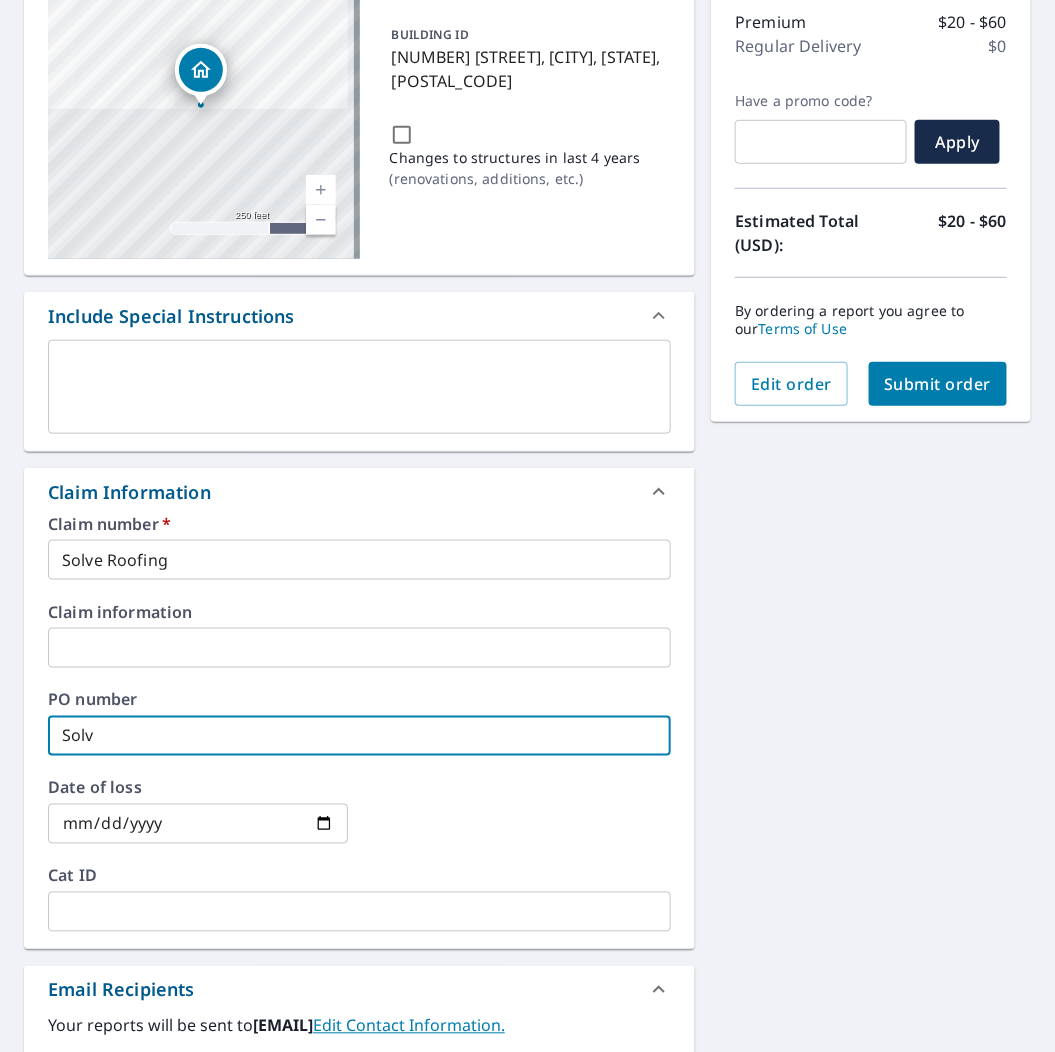 type on "Solve" 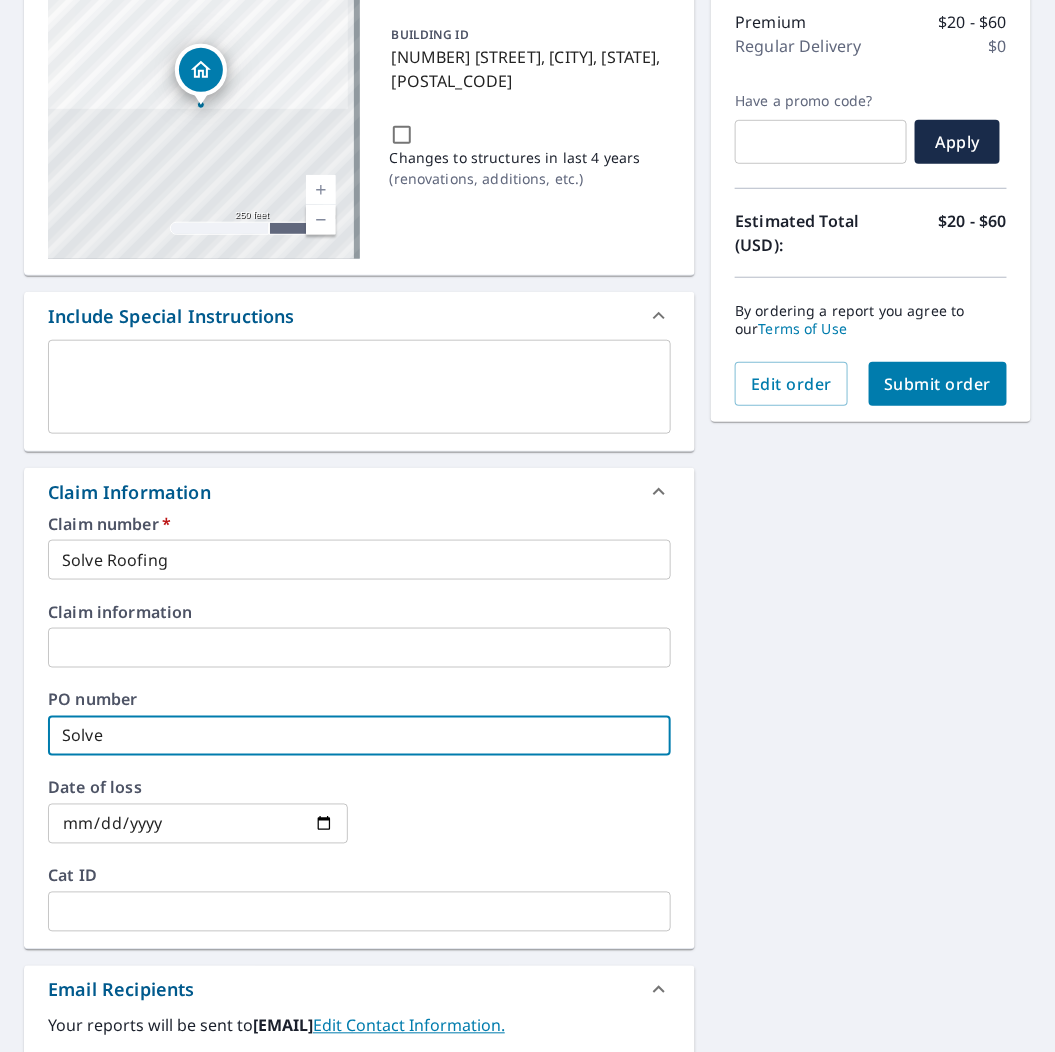 type on "Solve" 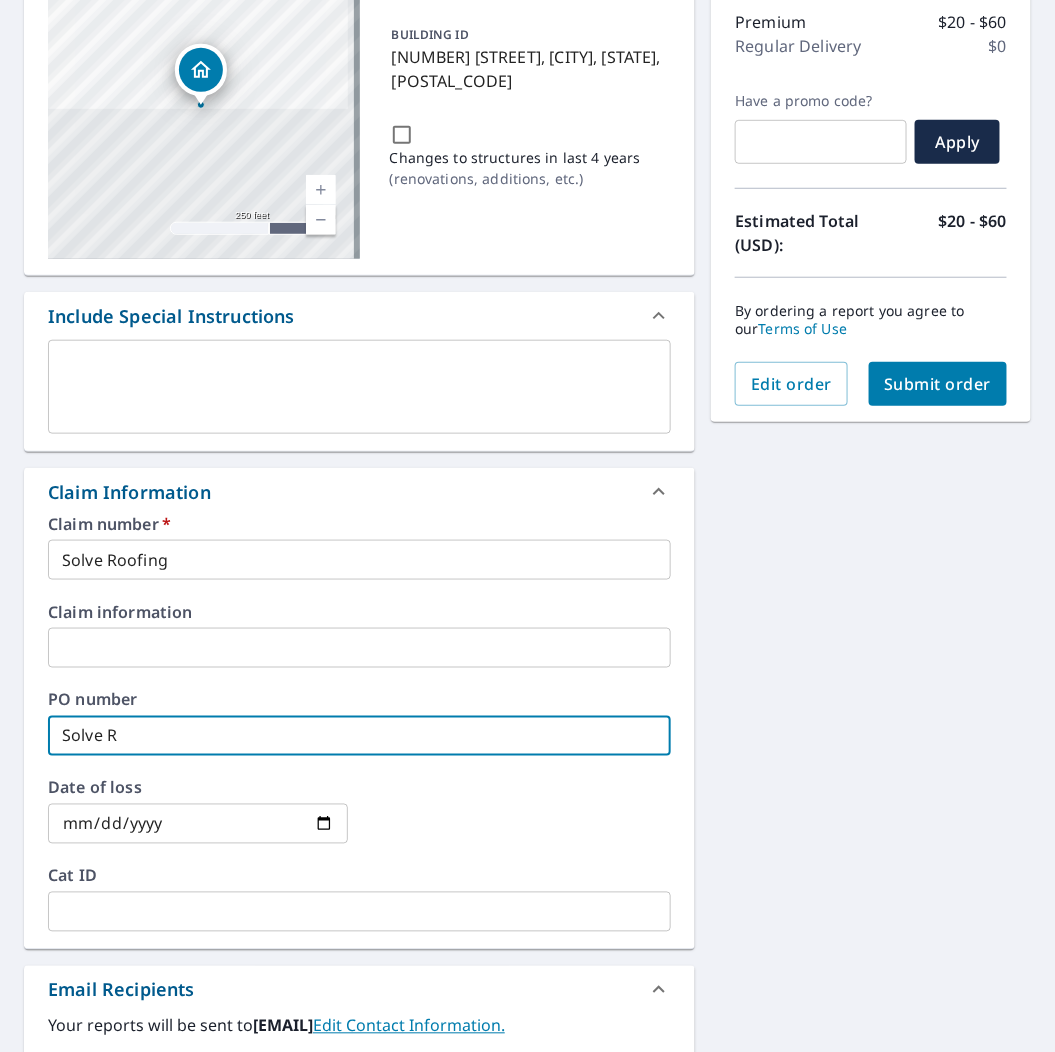 type on "Solve Ro" 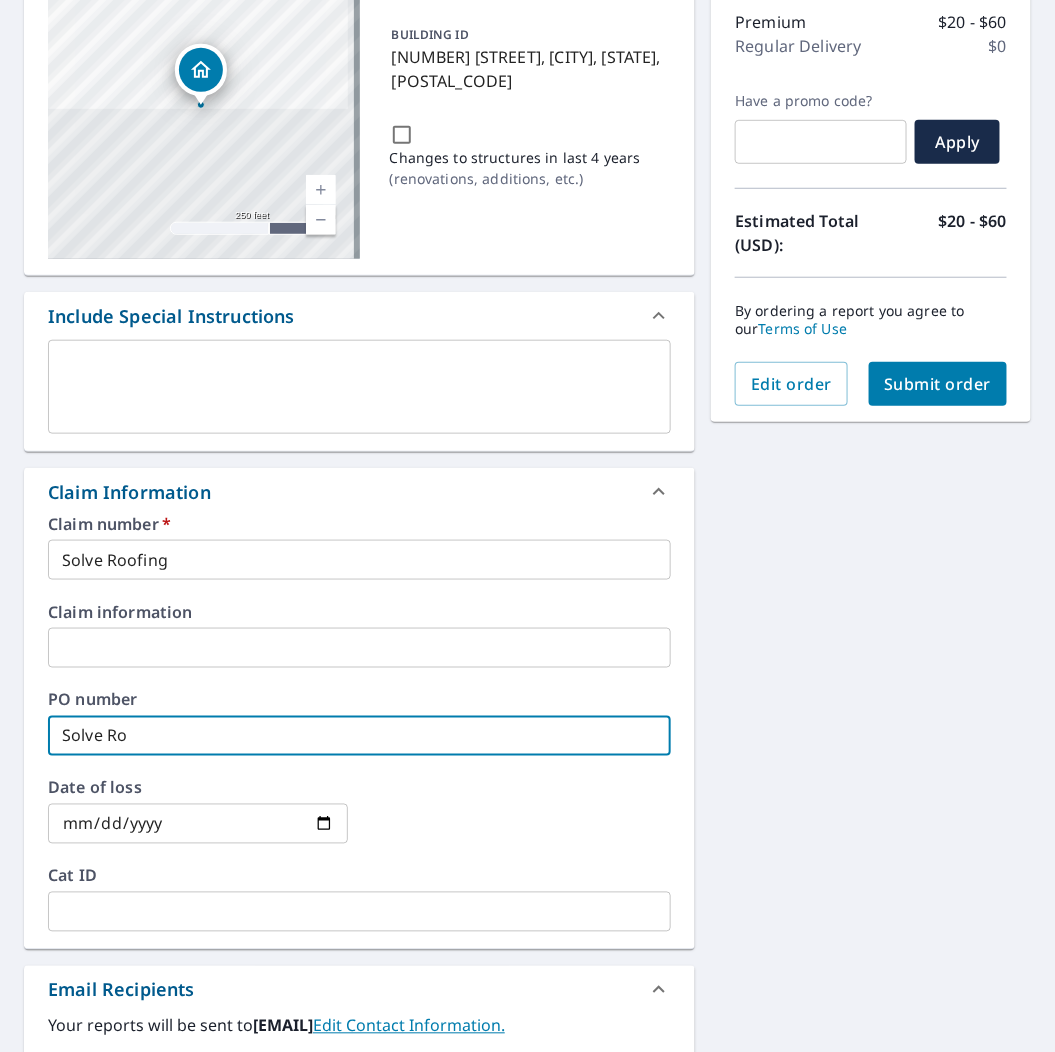 type on "Solve Roo" 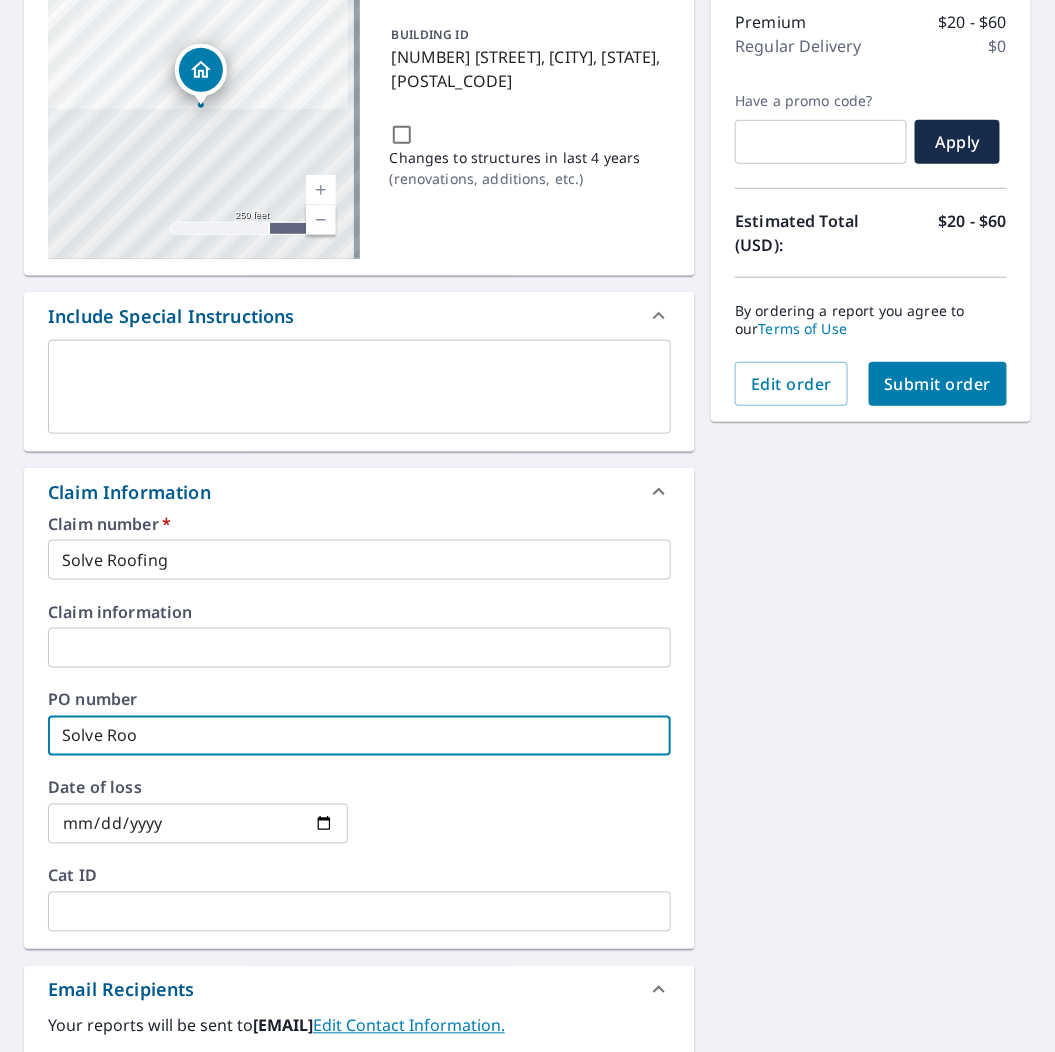 type on "Solve Roof" 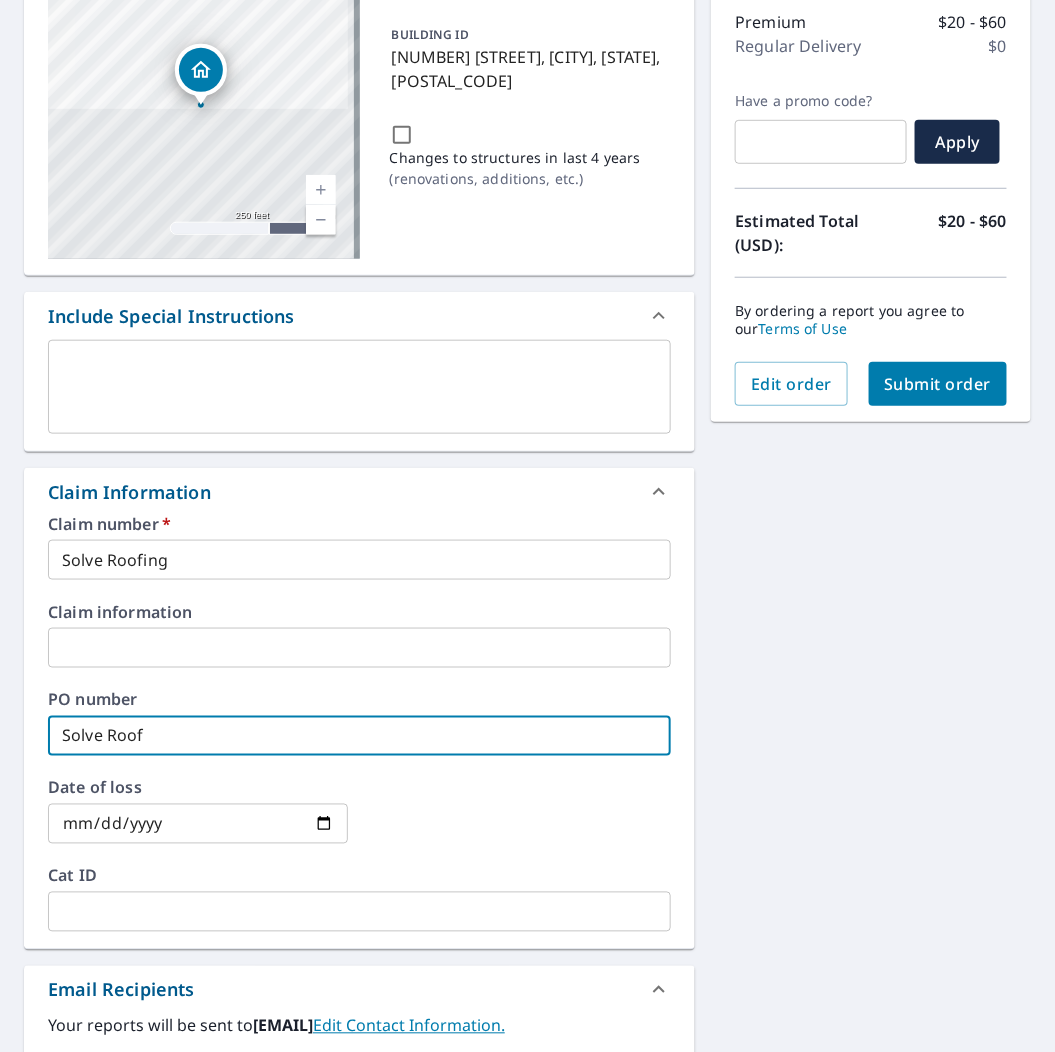 type on "Solve Roofi" 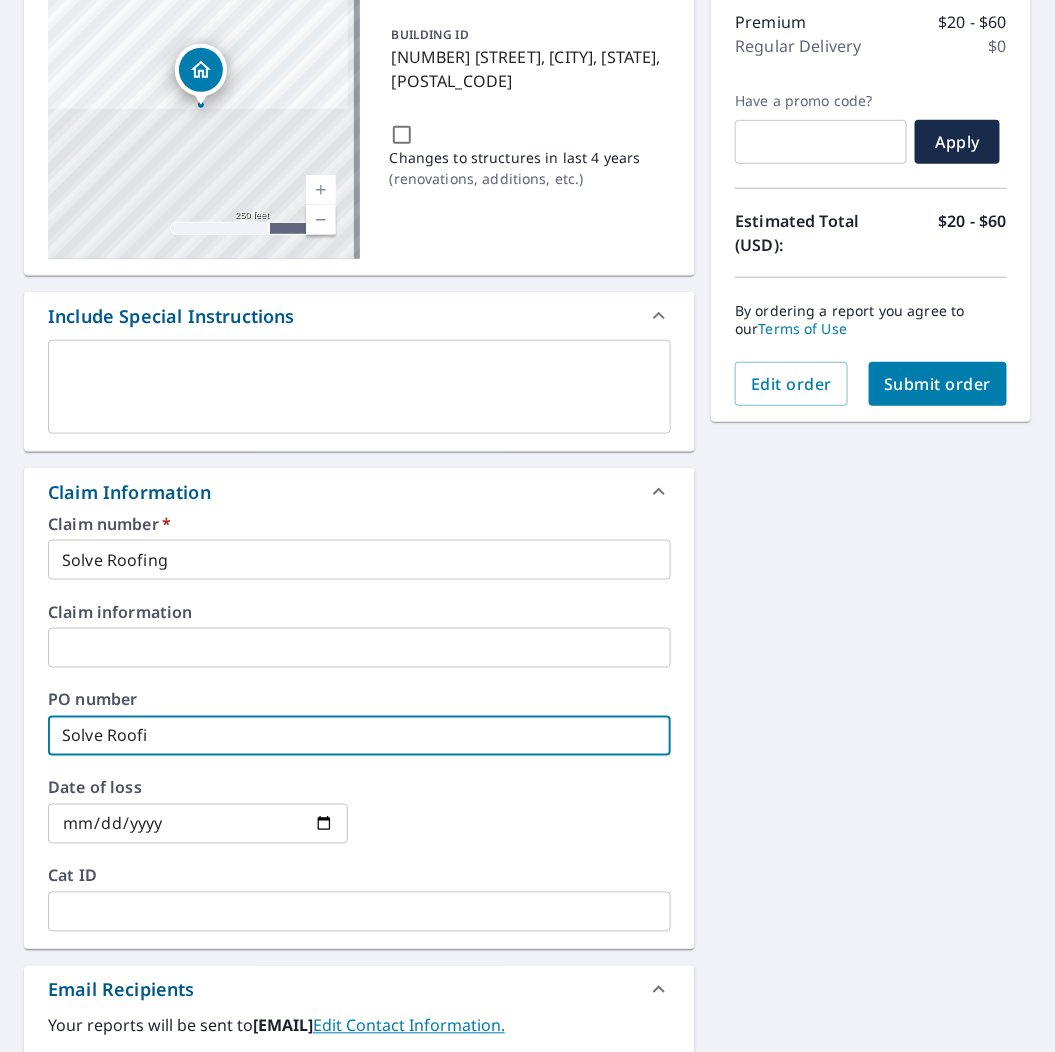 type on "Solve Roofin" 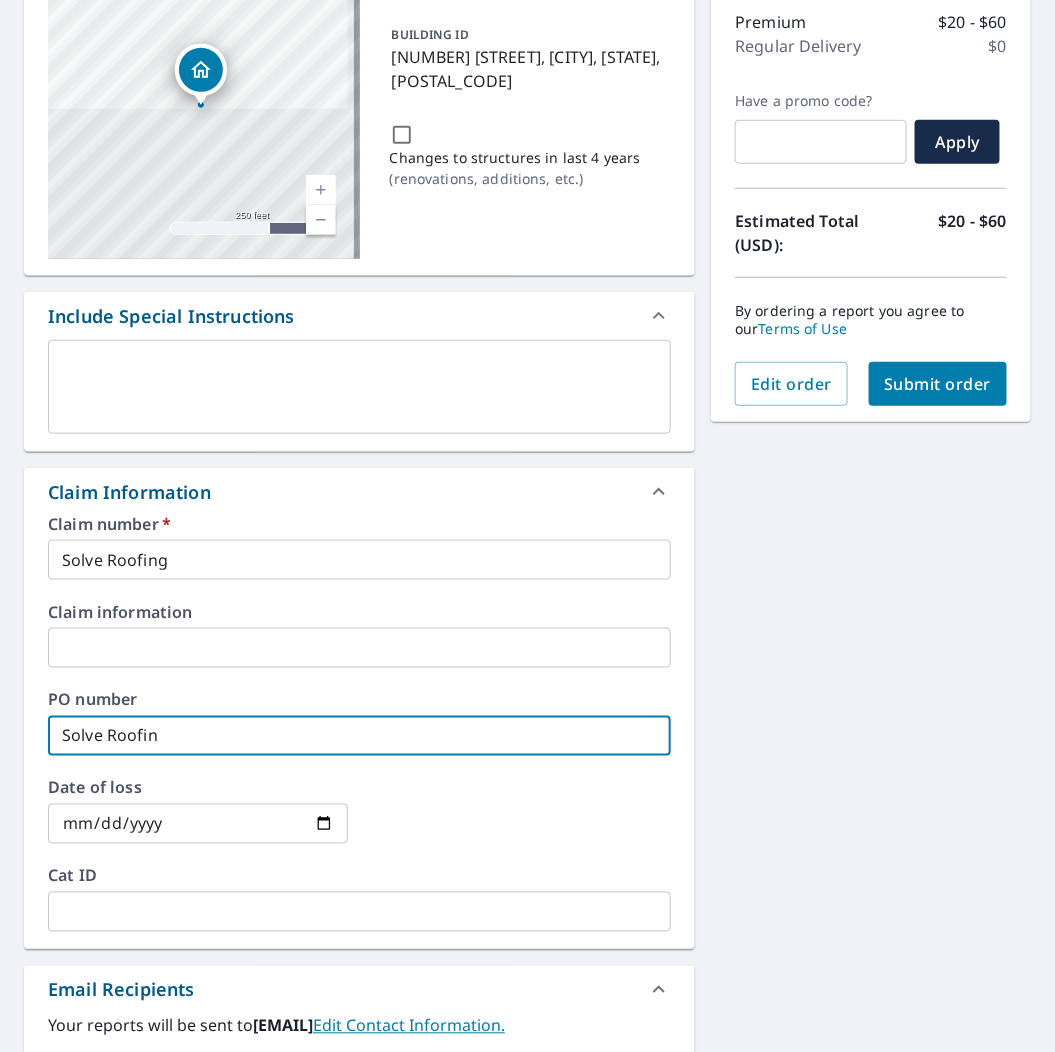 type on "Solve Roofing" 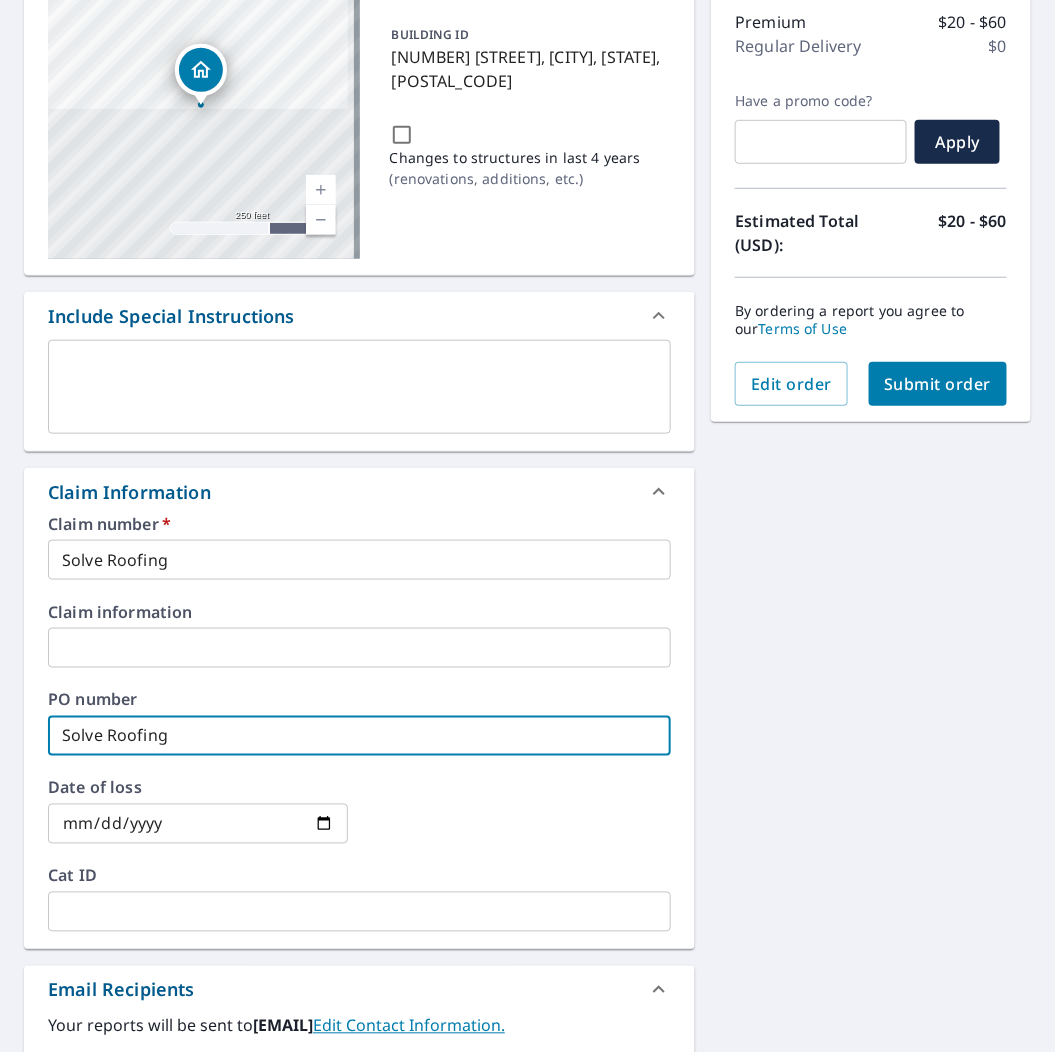 type on "Solve Roofing" 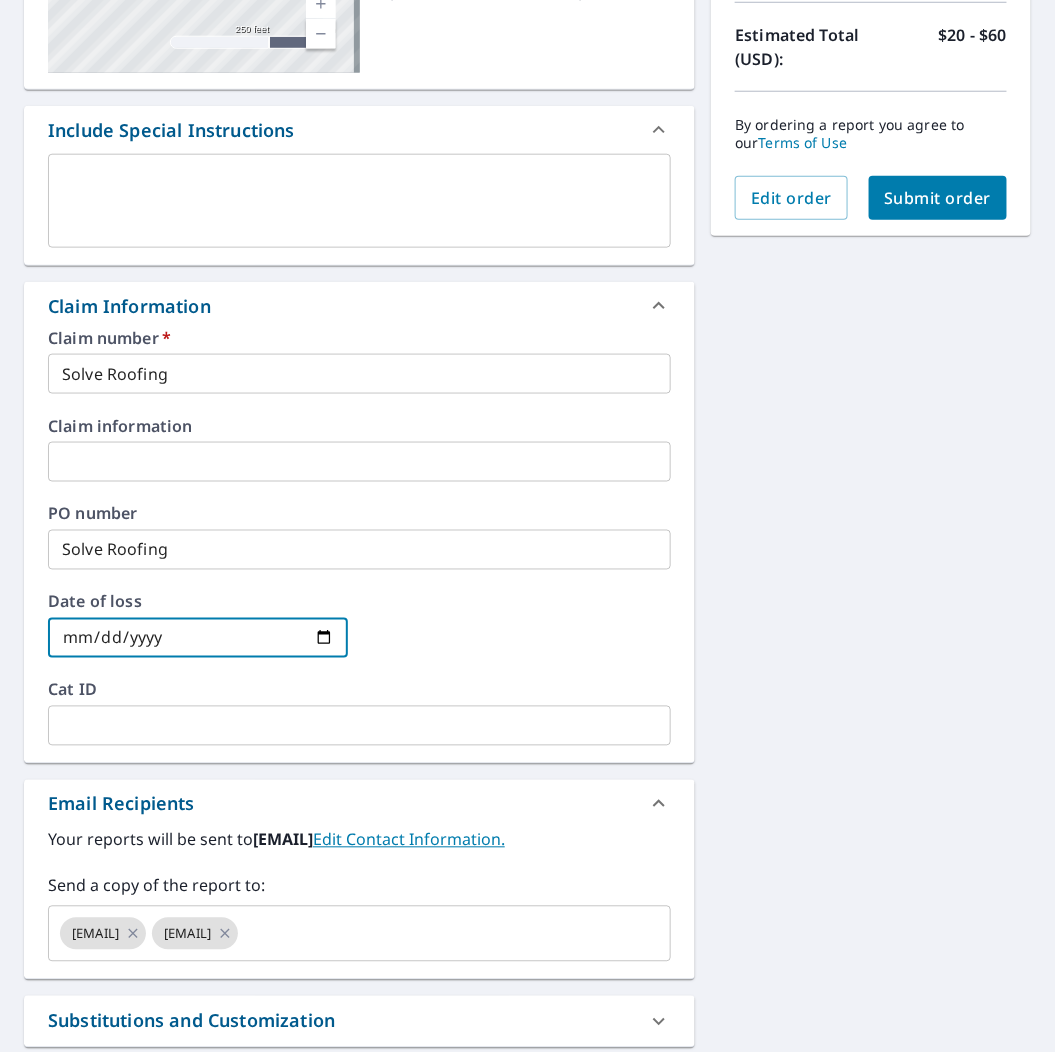 scroll, scrollTop: 518, scrollLeft: 0, axis: vertical 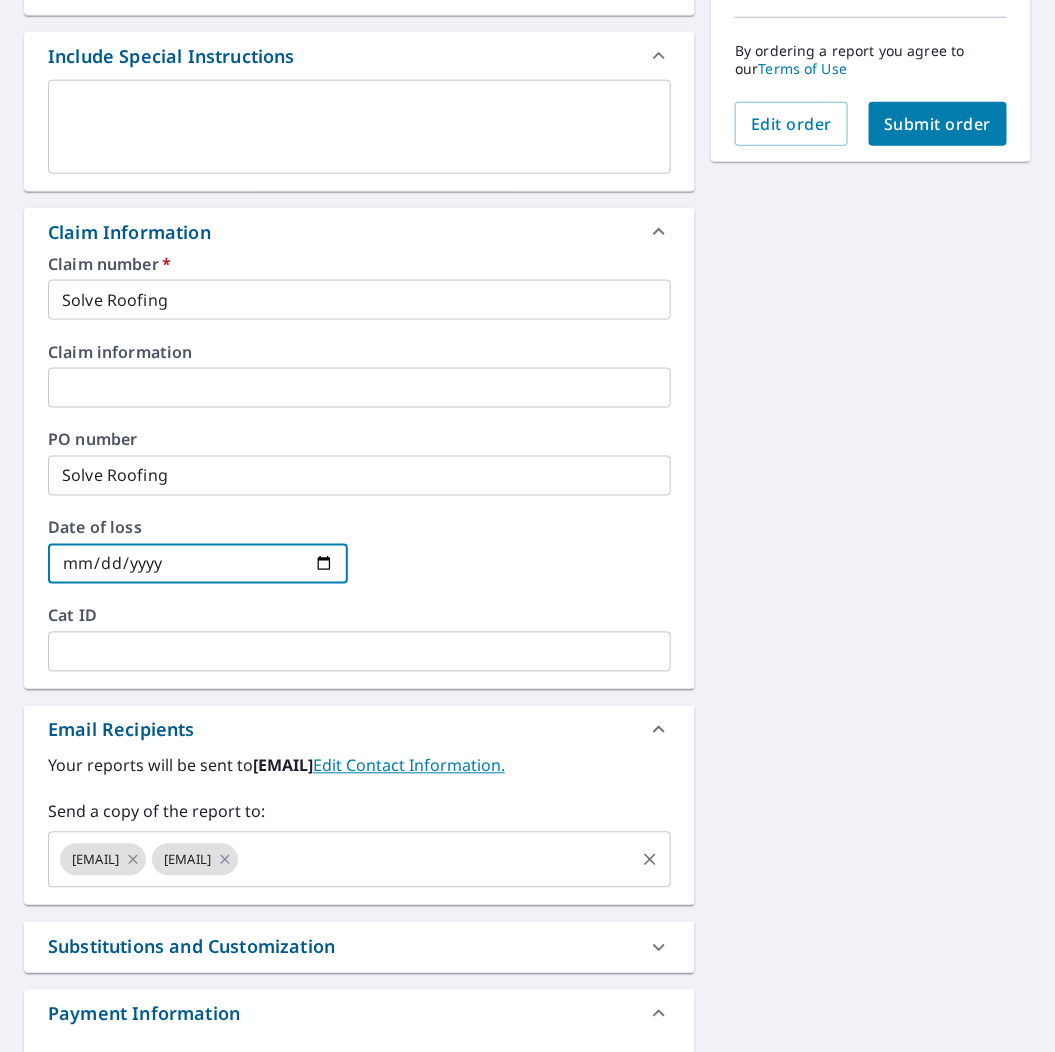 click 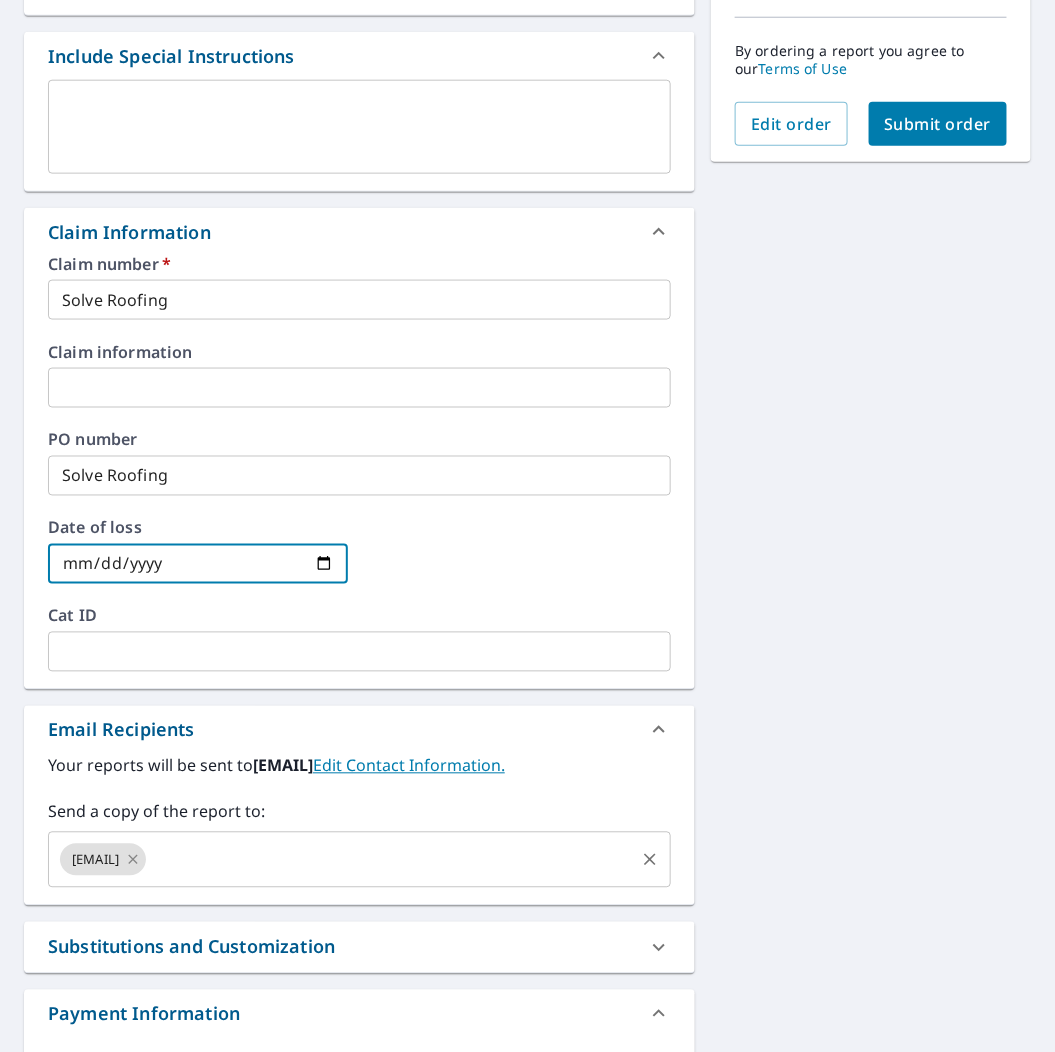 click on "[EMAIL]" at bounding box center (95, 860) 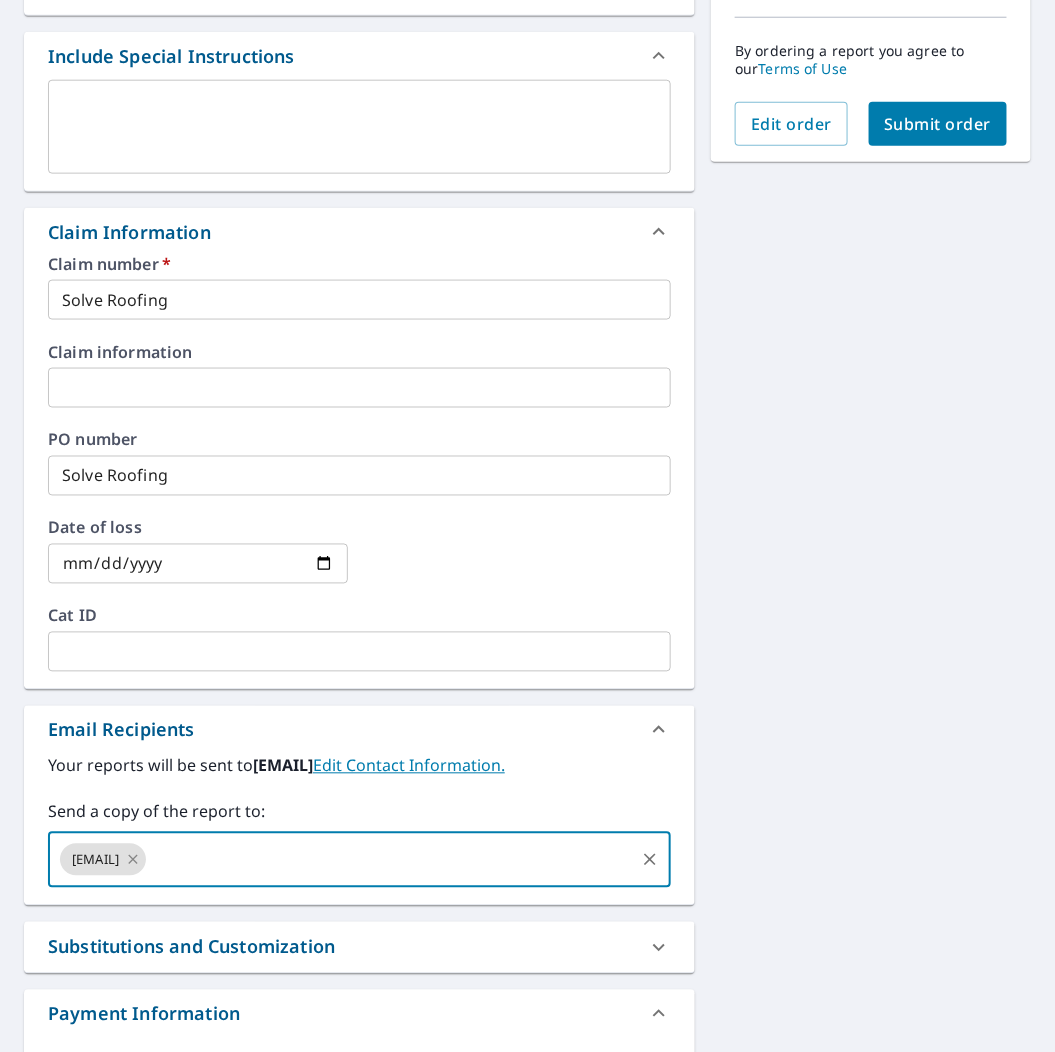 click 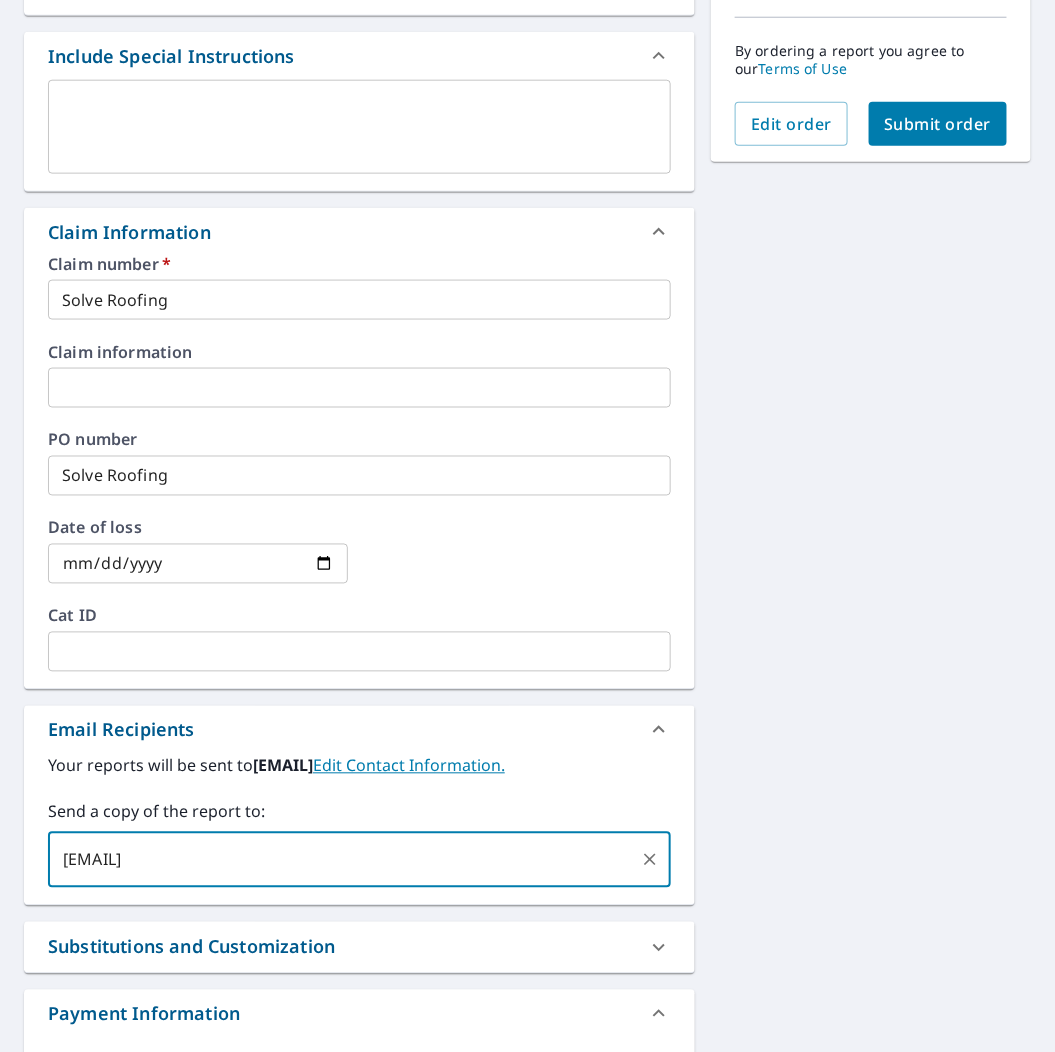 type on "[EMAIL]" 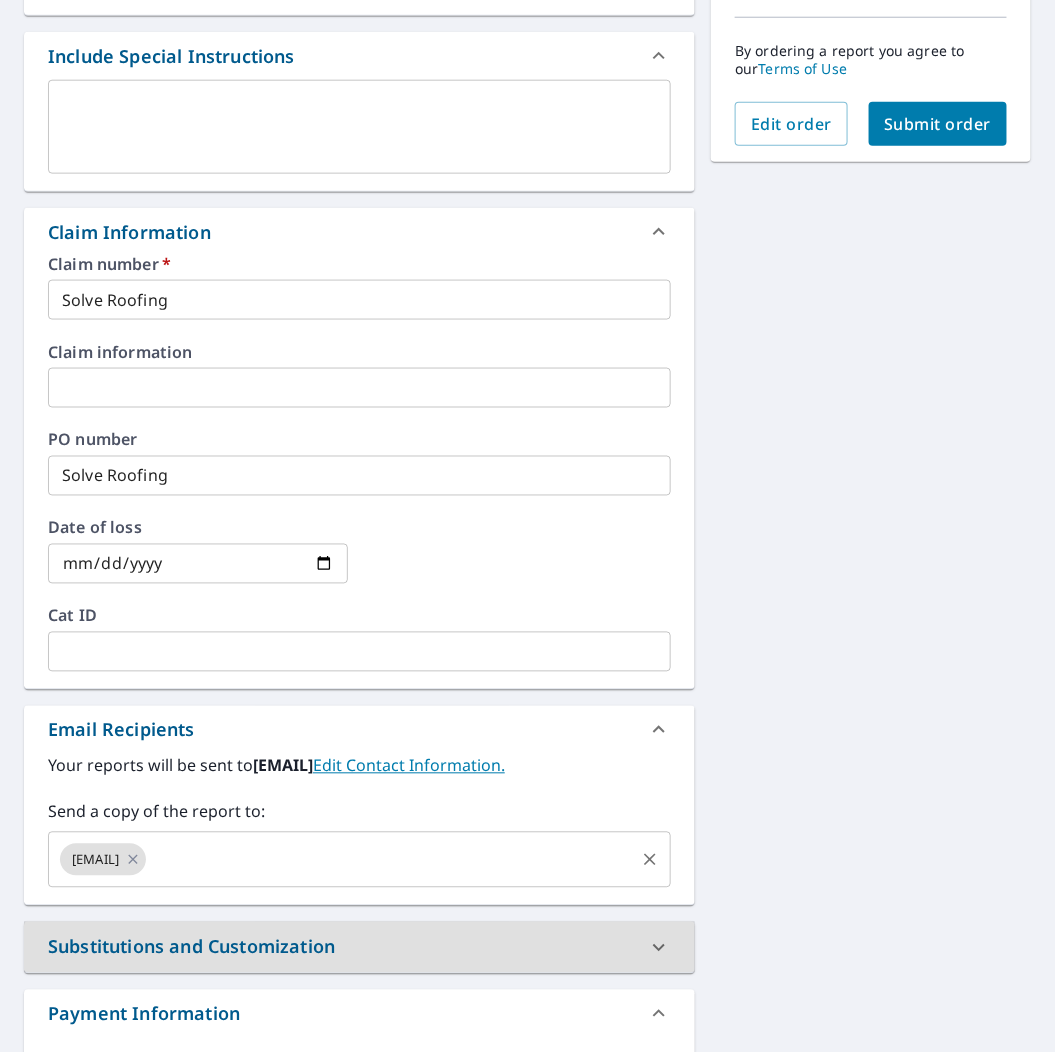 click at bounding box center [390, 860] 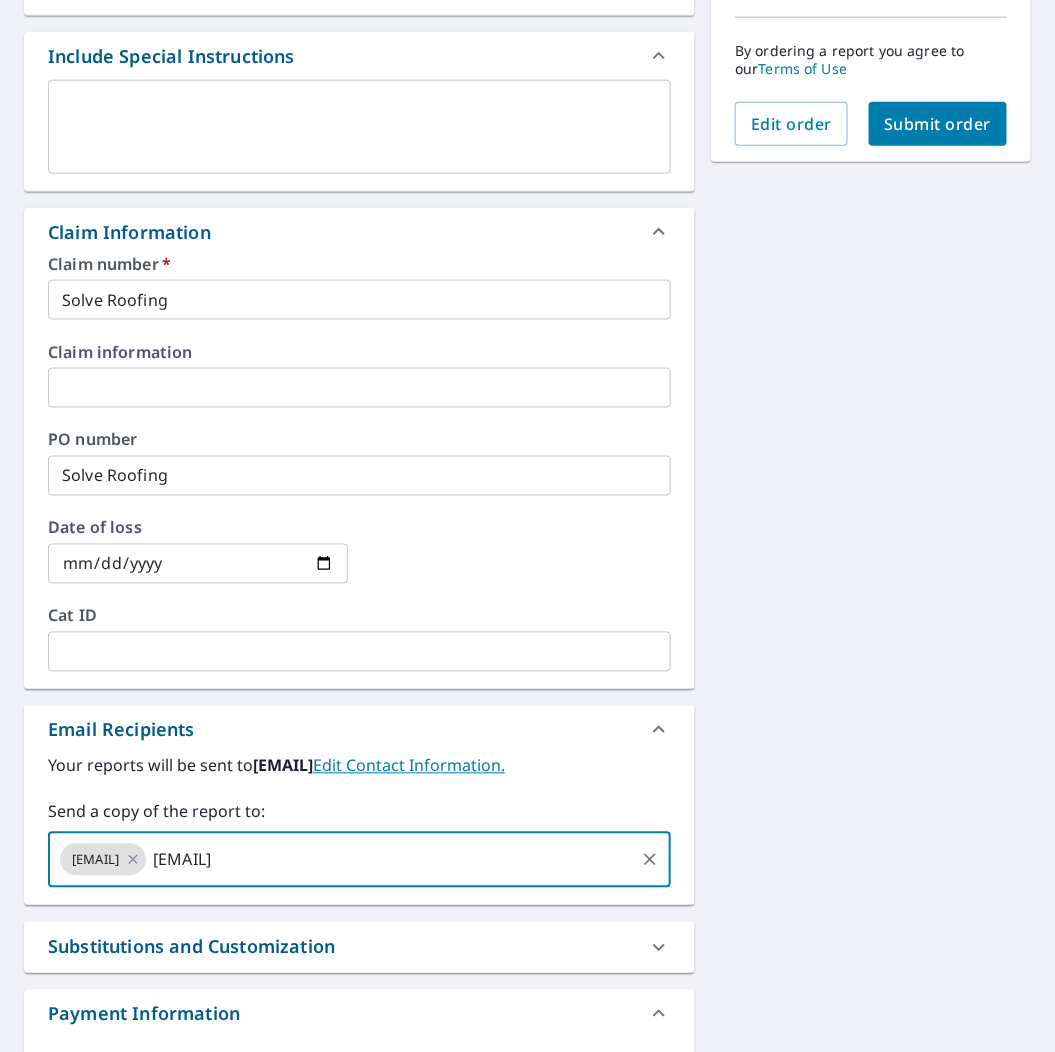 type on "[EMAIL]" 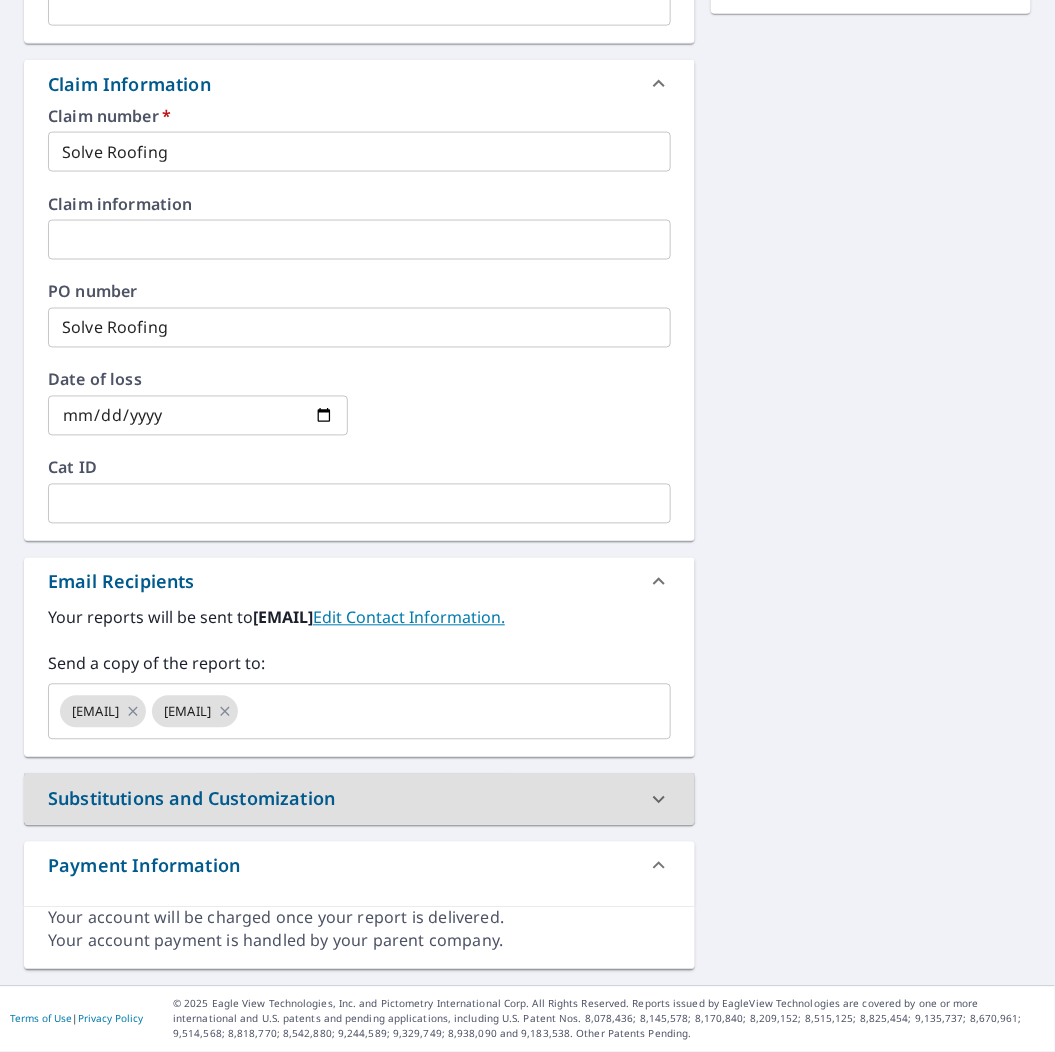 scroll, scrollTop: 0, scrollLeft: 0, axis: both 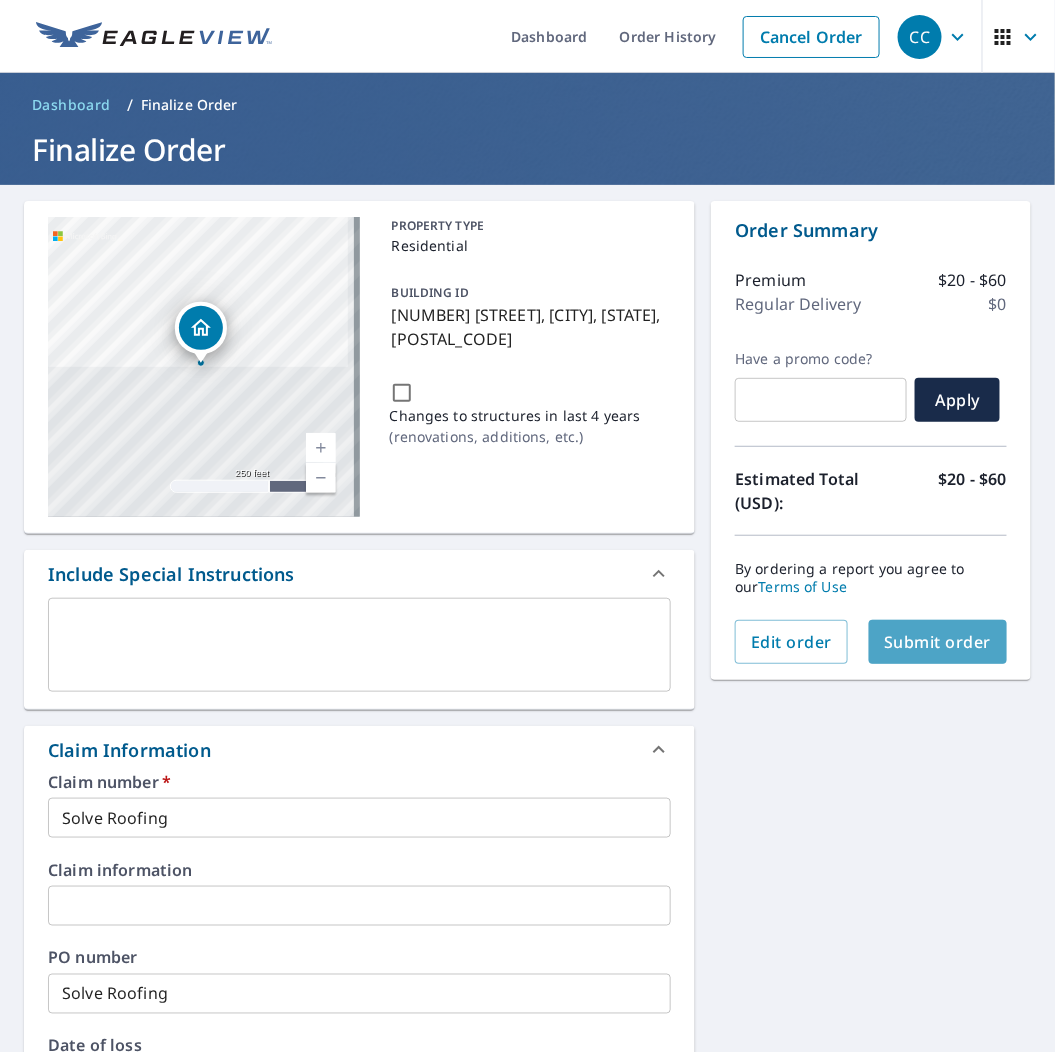 click on "Submit order" at bounding box center [938, 642] 